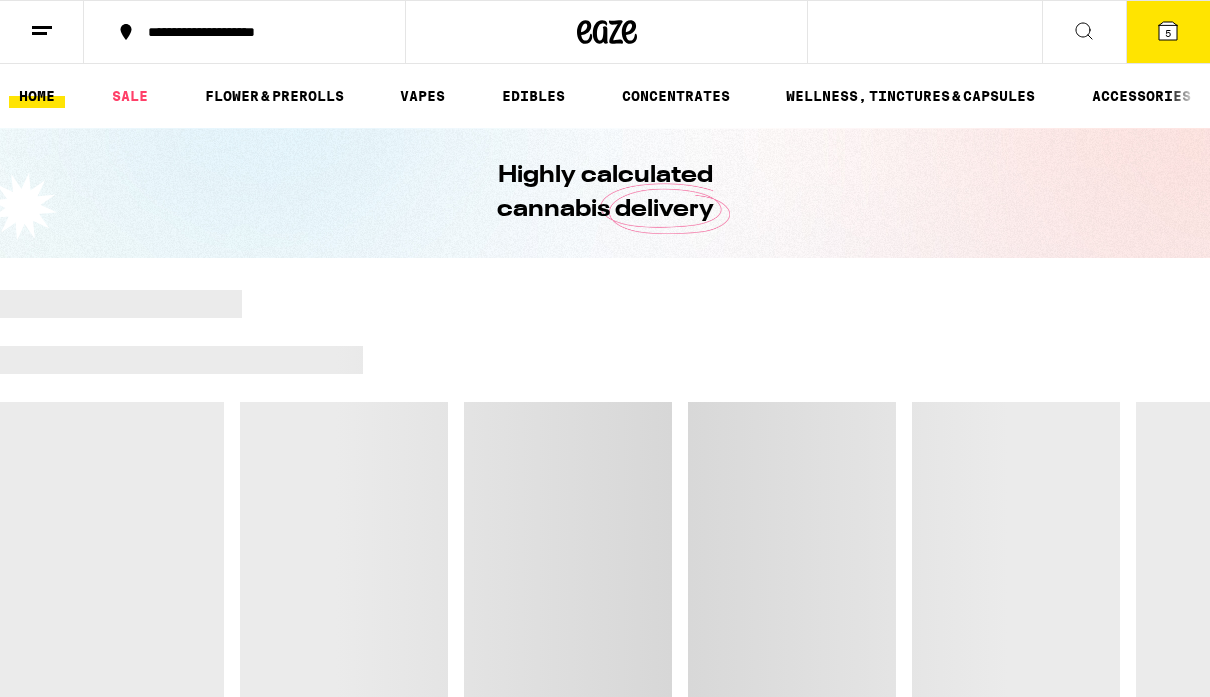 scroll, scrollTop: 0, scrollLeft: 0, axis: both 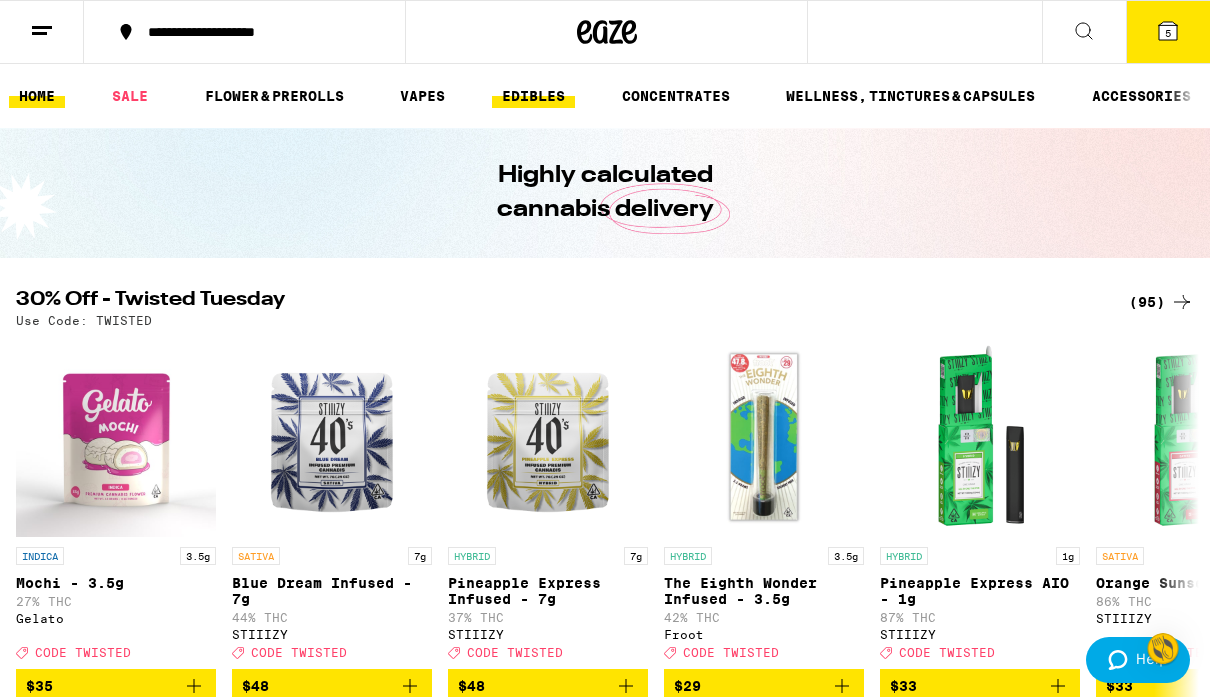 click on "EDIBLES" at bounding box center [533, 96] 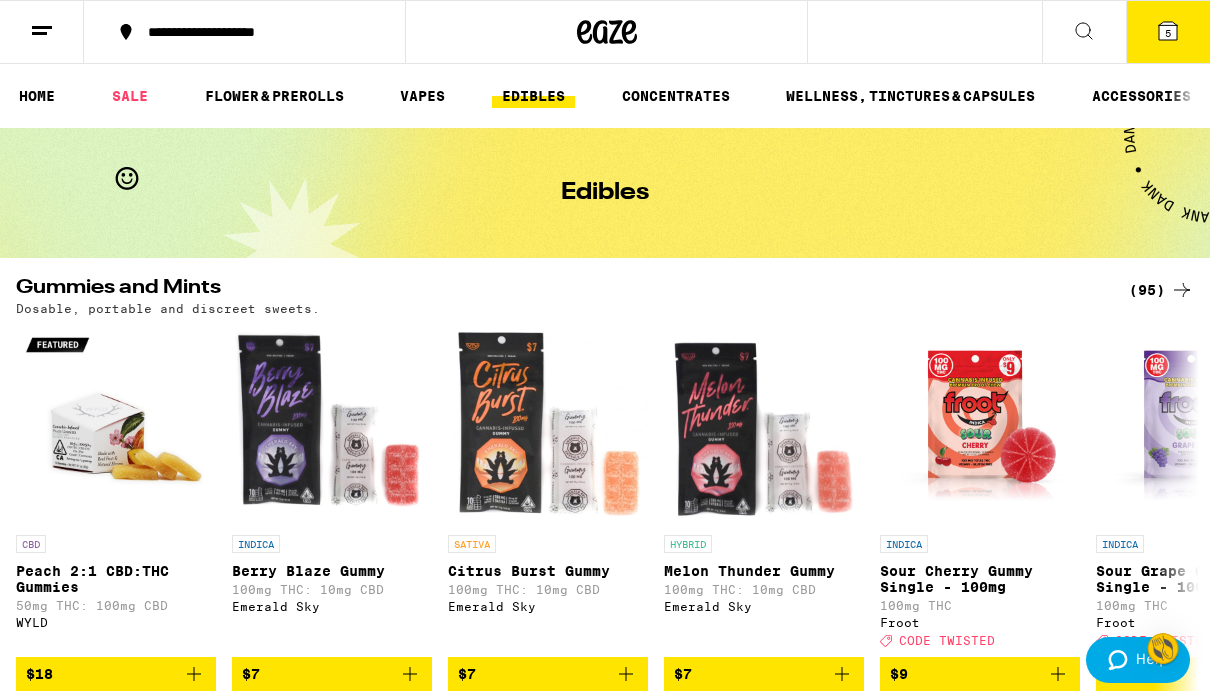 click on "5" at bounding box center [1168, 33] 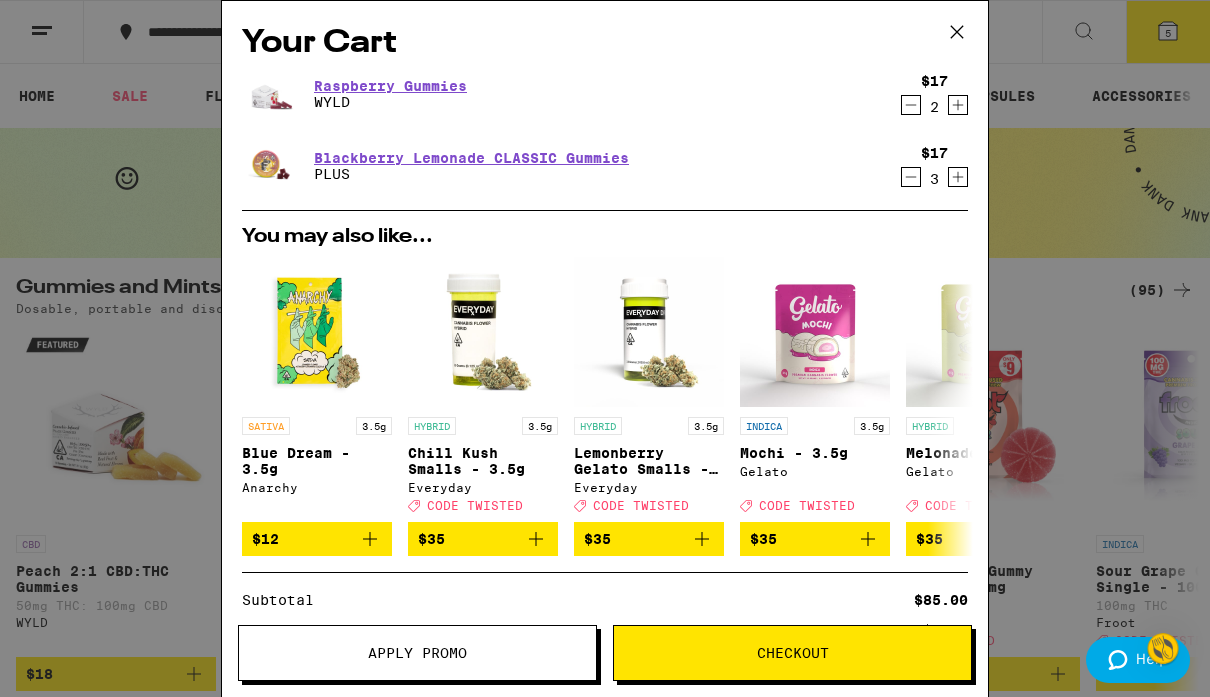 click on "Apply Promo" at bounding box center [417, 653] 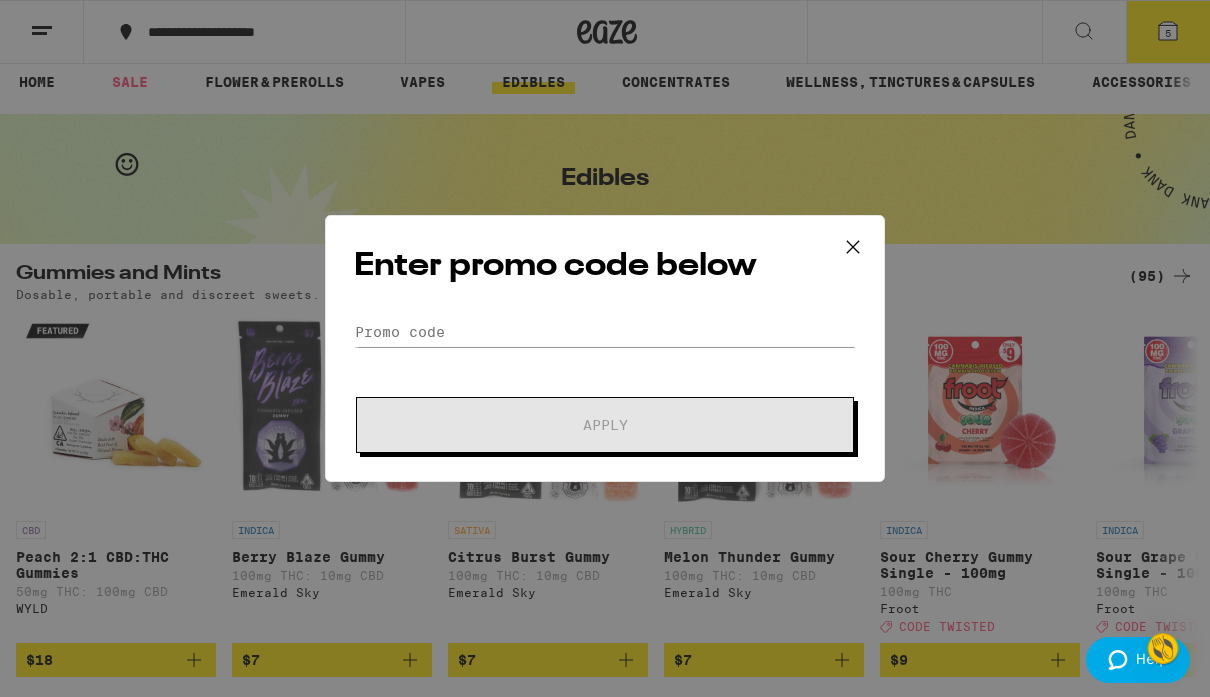 scroll, scrollTop: 15, scrollLeft: 0, axis: vertical 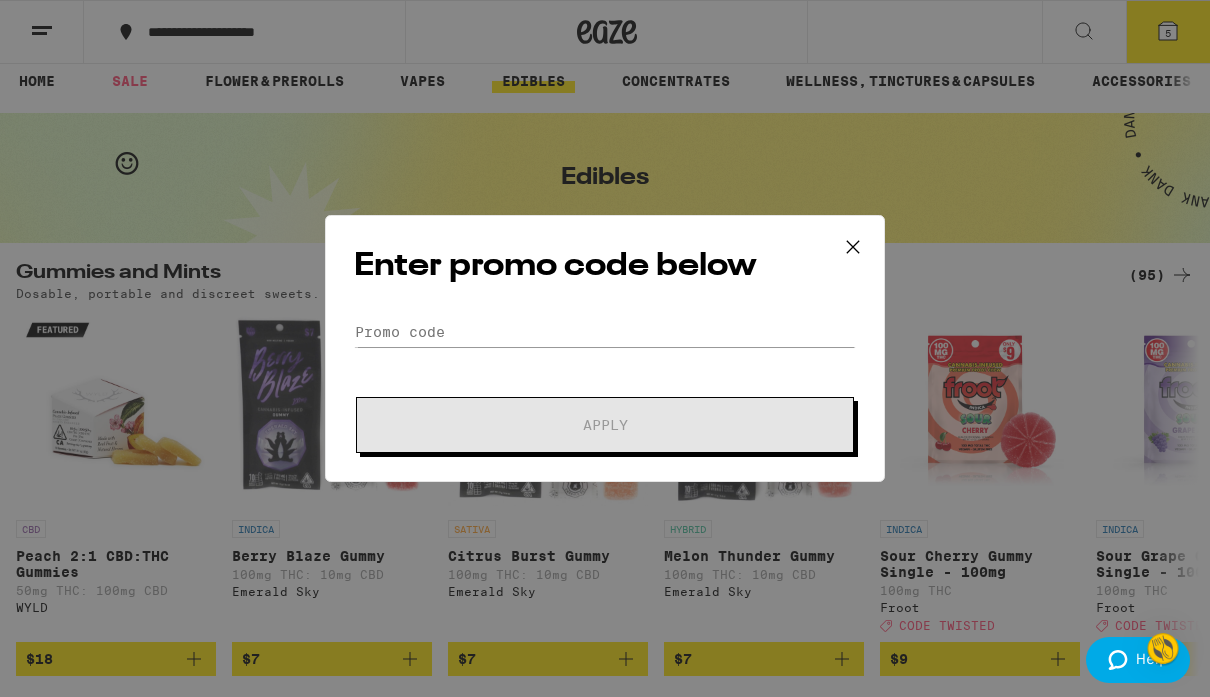 click on "Promo Code Apply" 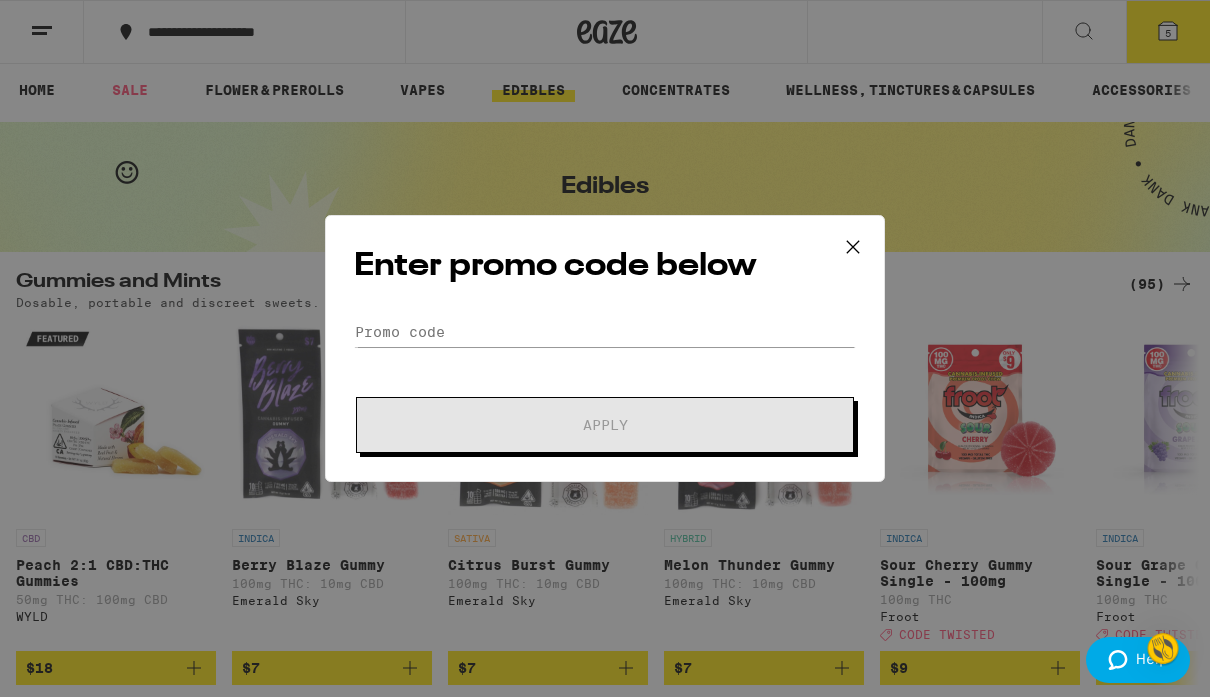 click on "Promo Code Apply" 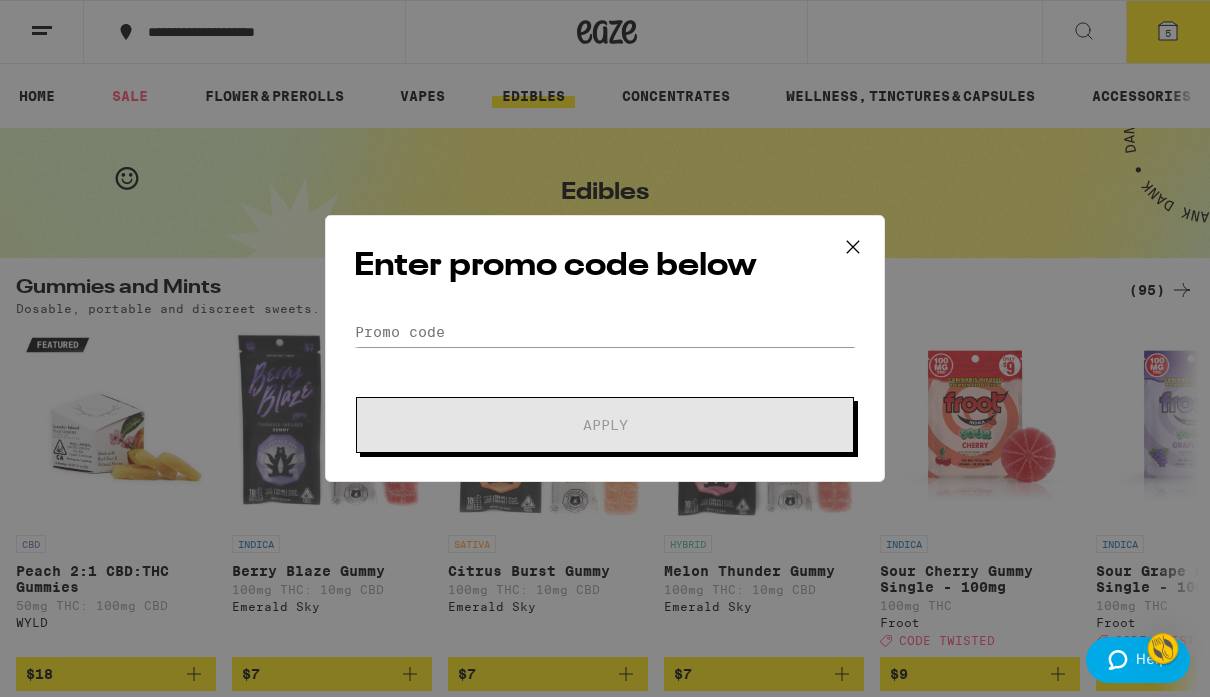 scroll, scrollTop: 1, scrollLeft: 0, axis: vertical 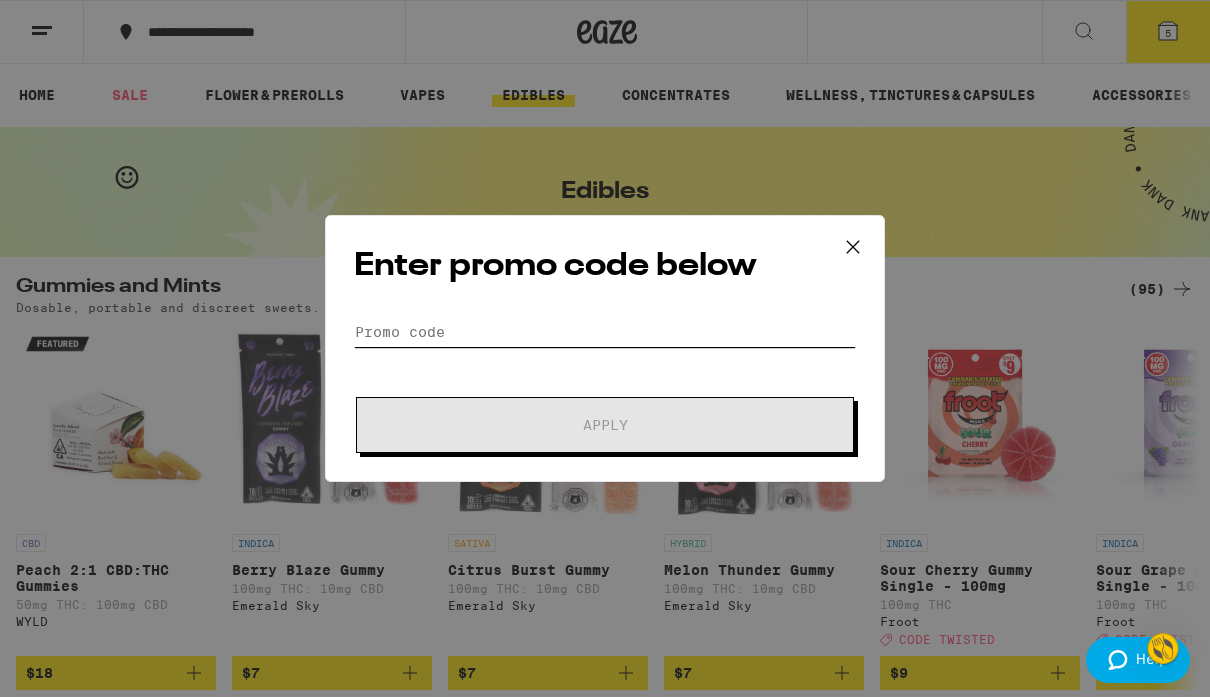 click on "Promo Code" at bounding box center [605, 332] 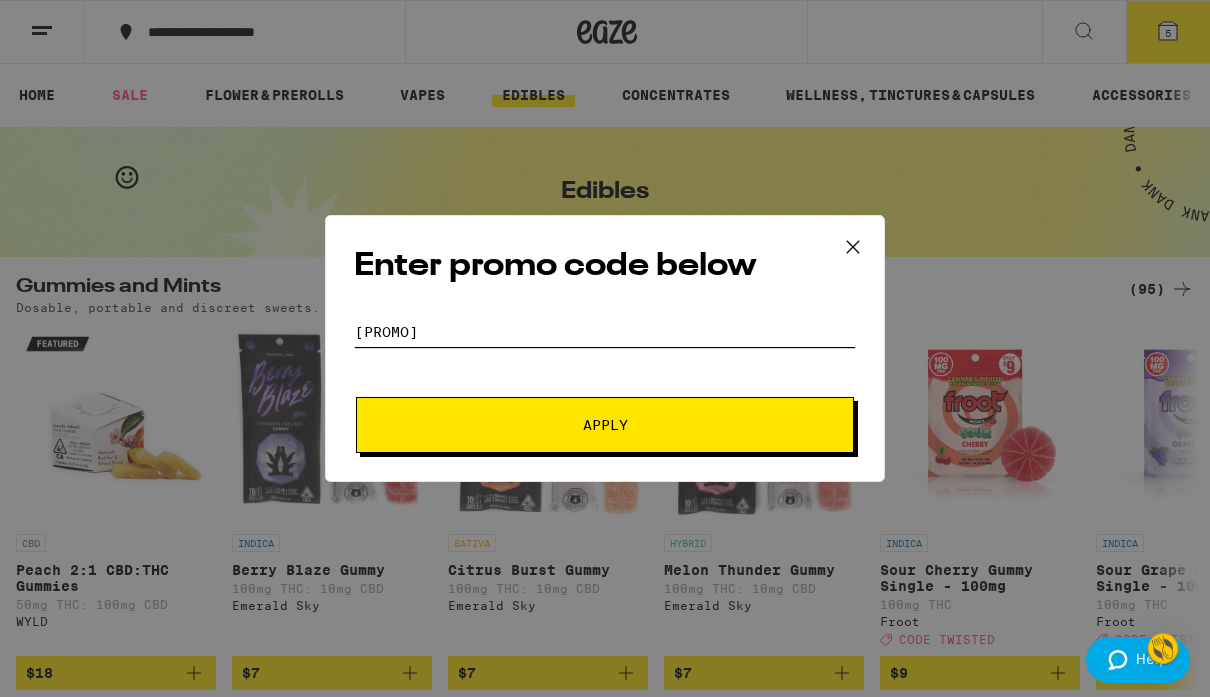scroll, scrollTop: 0, scrollLeft: 0, axis: both 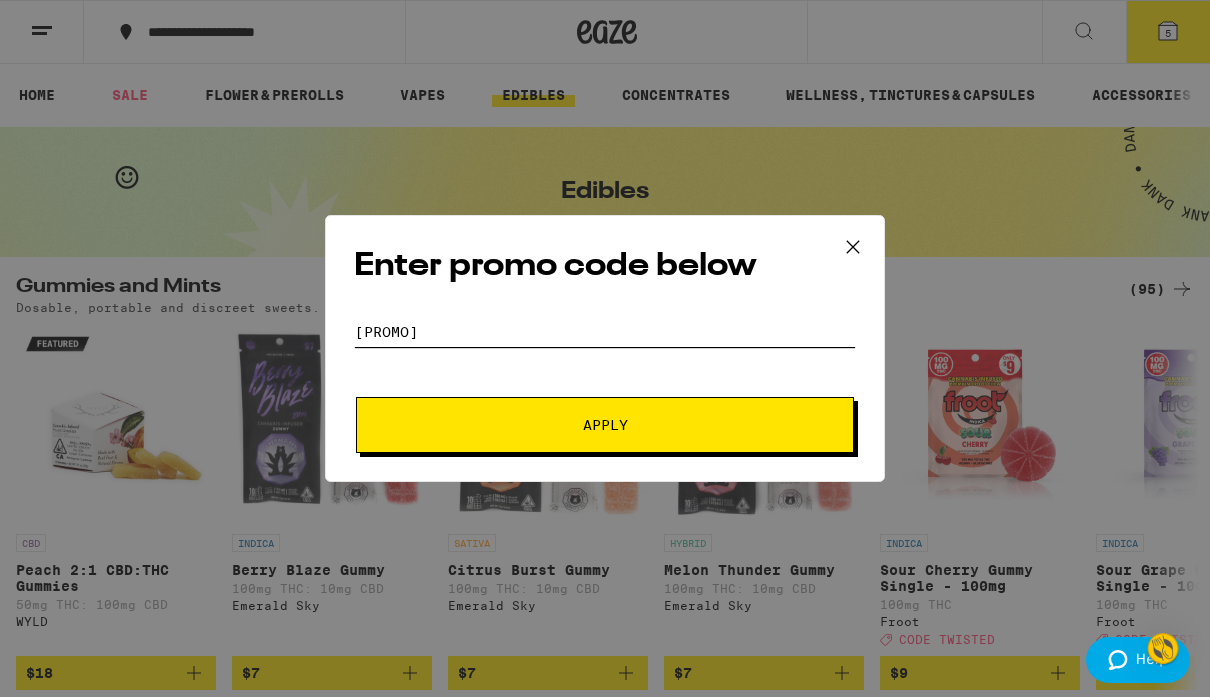 type on "YOUR BLUNTDAY" 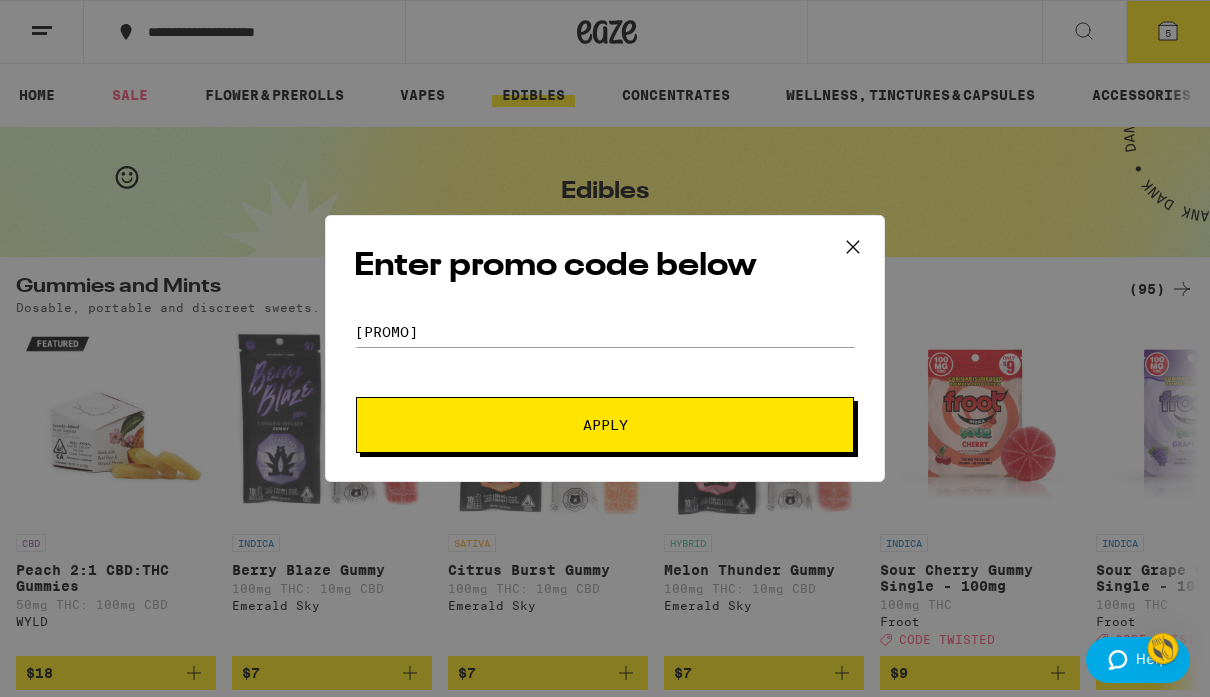 click on "Apply" at bounding box center (605, 425) 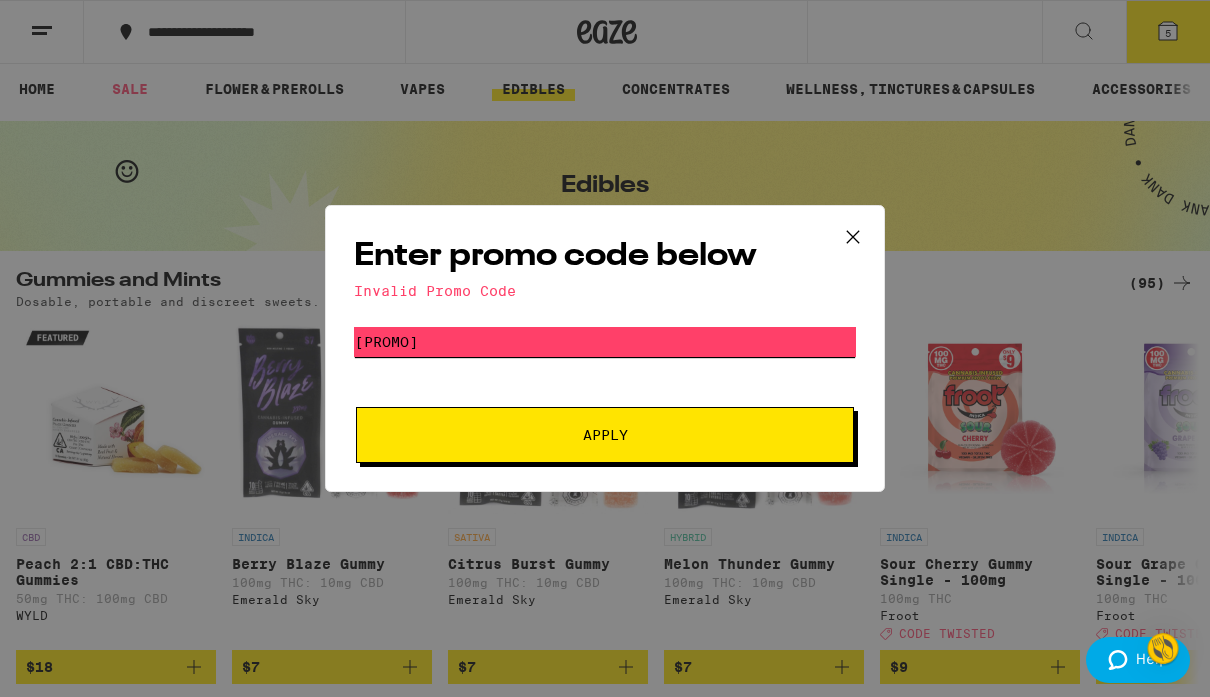 drag, startPoint x: 503, startPoint y: 343, endPoint x: 298, endPoint y: 329, distance: 205.4775 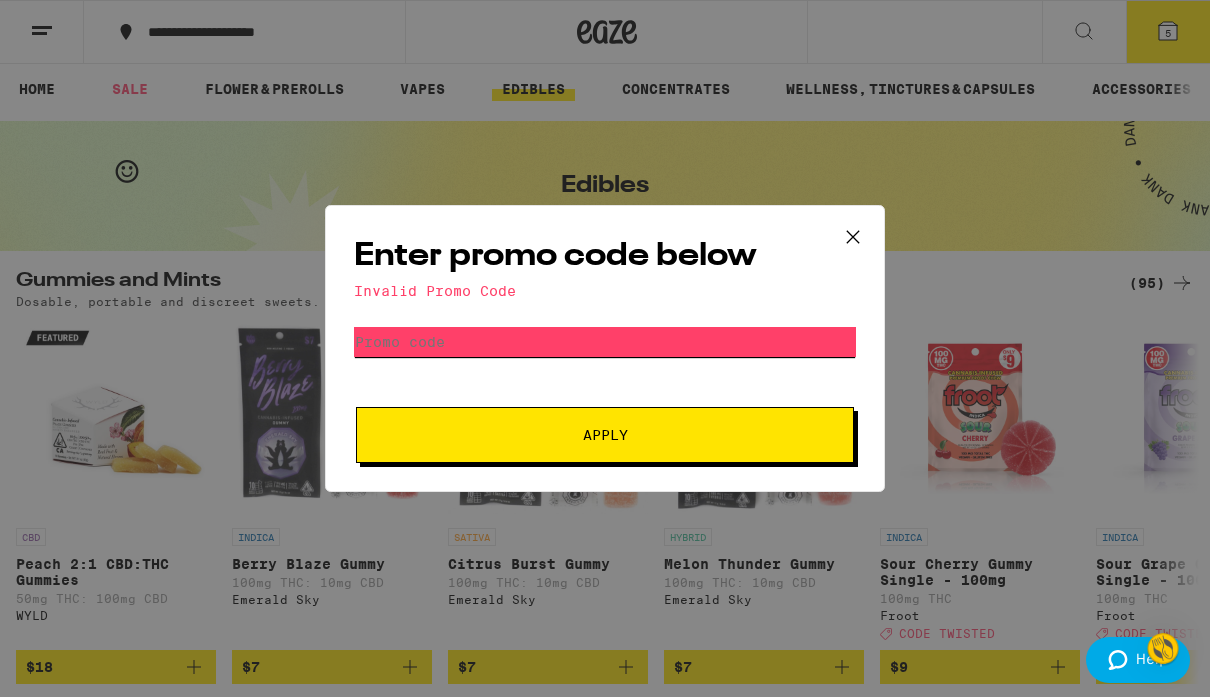 scroll, scrollTop: 0, scrollLeft: 0, axis: both 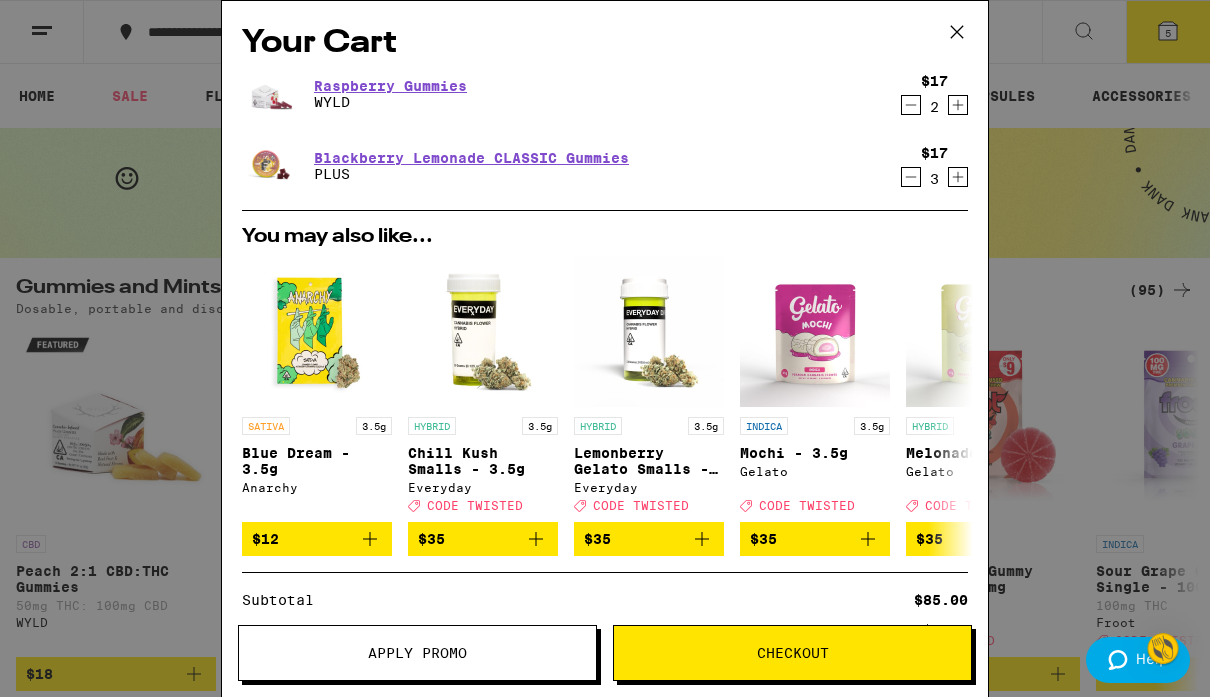click on "Apply Promo" at bounding box center (417, 653) 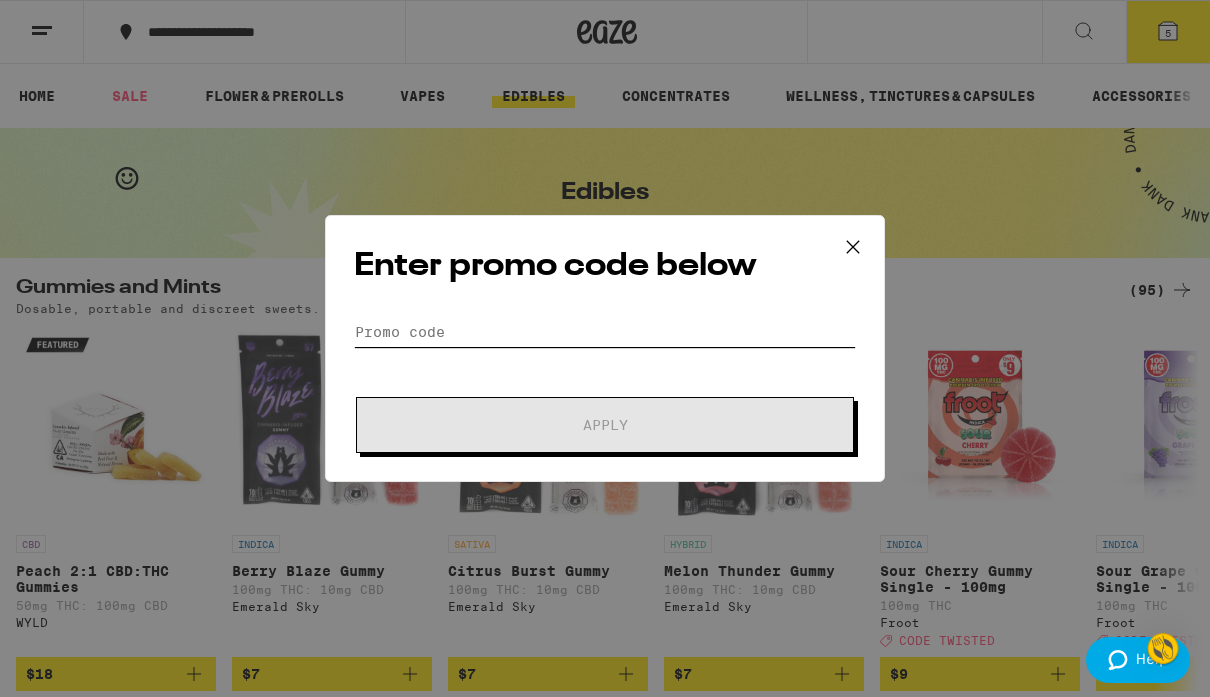 click on "Promo Code" at bounding box center [605, 332] 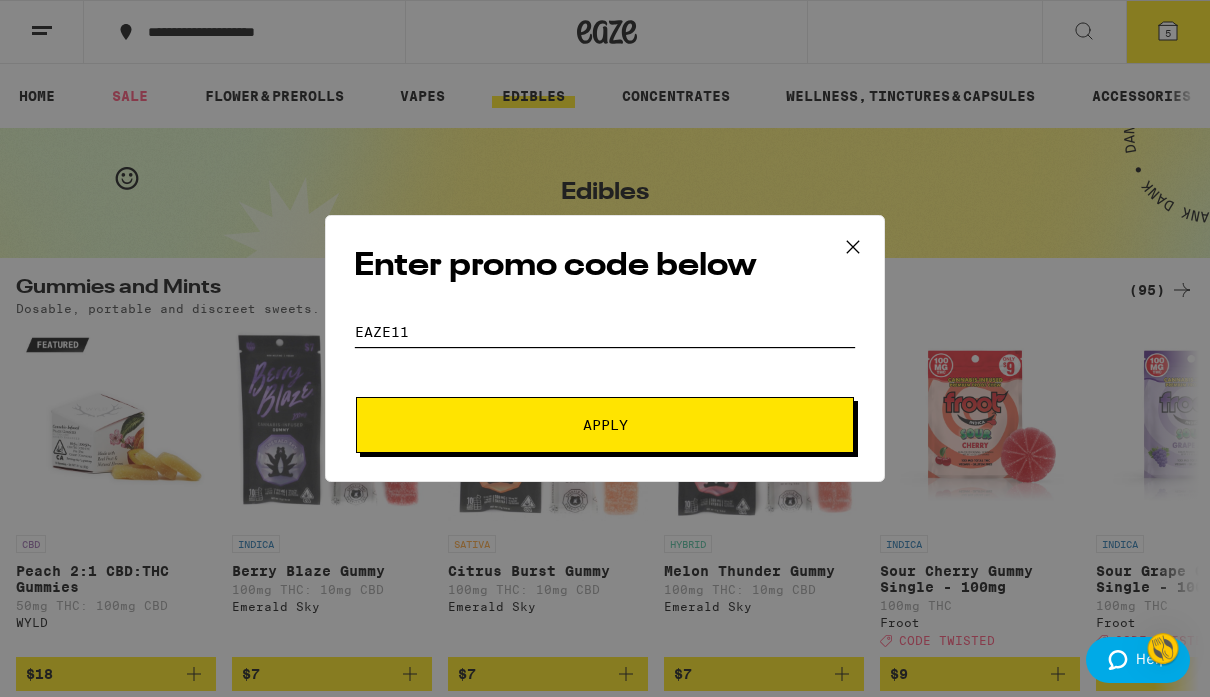 type on "EAZE11" 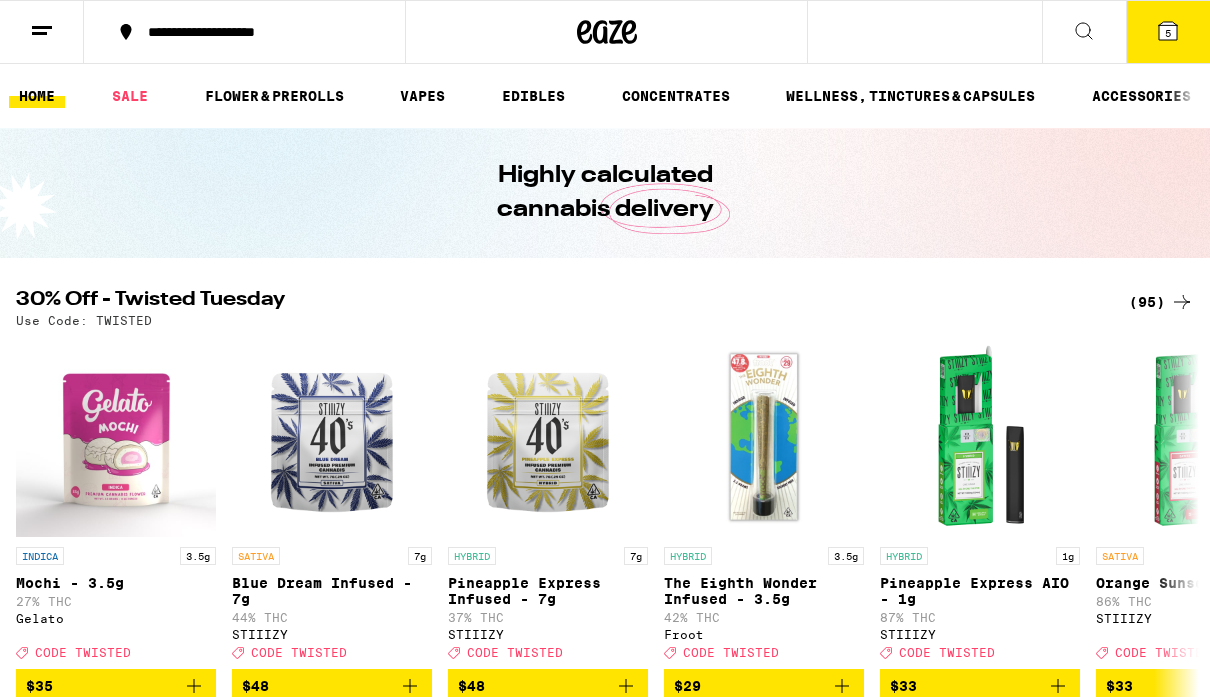 scroll, scrollTop: 0, scrollLeft: 0, axis: both 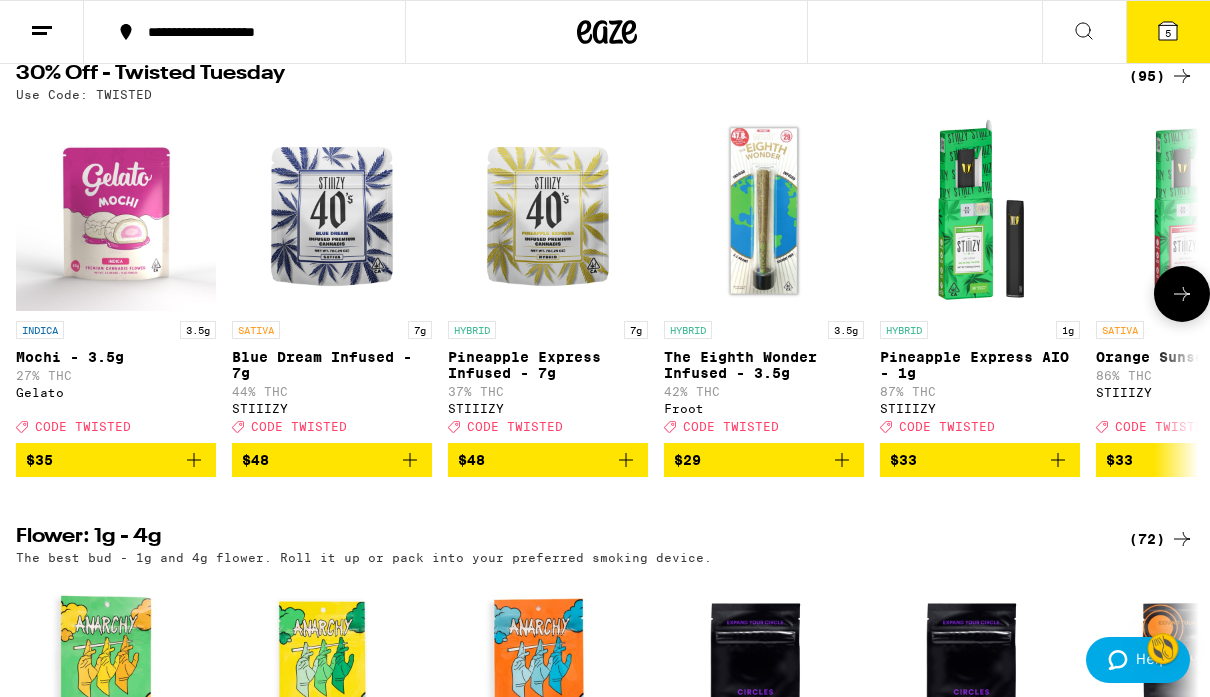 click 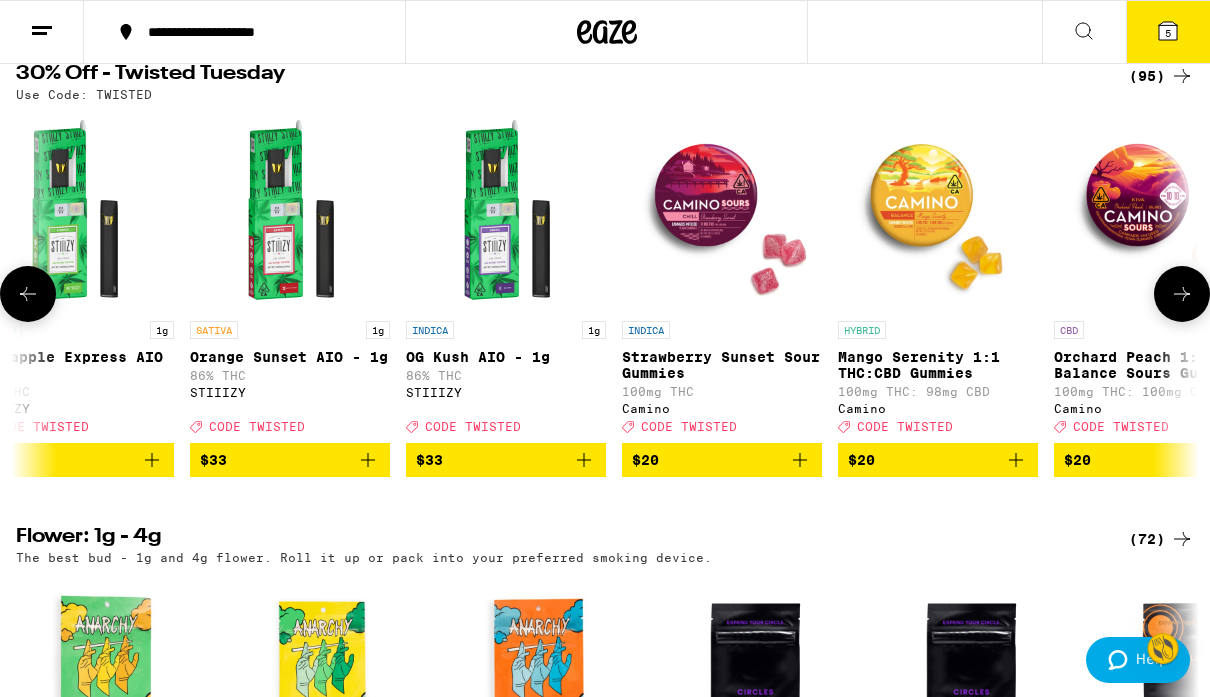 scroll, scrollTop: 0, scrollLeft: 960, axis: horizontal 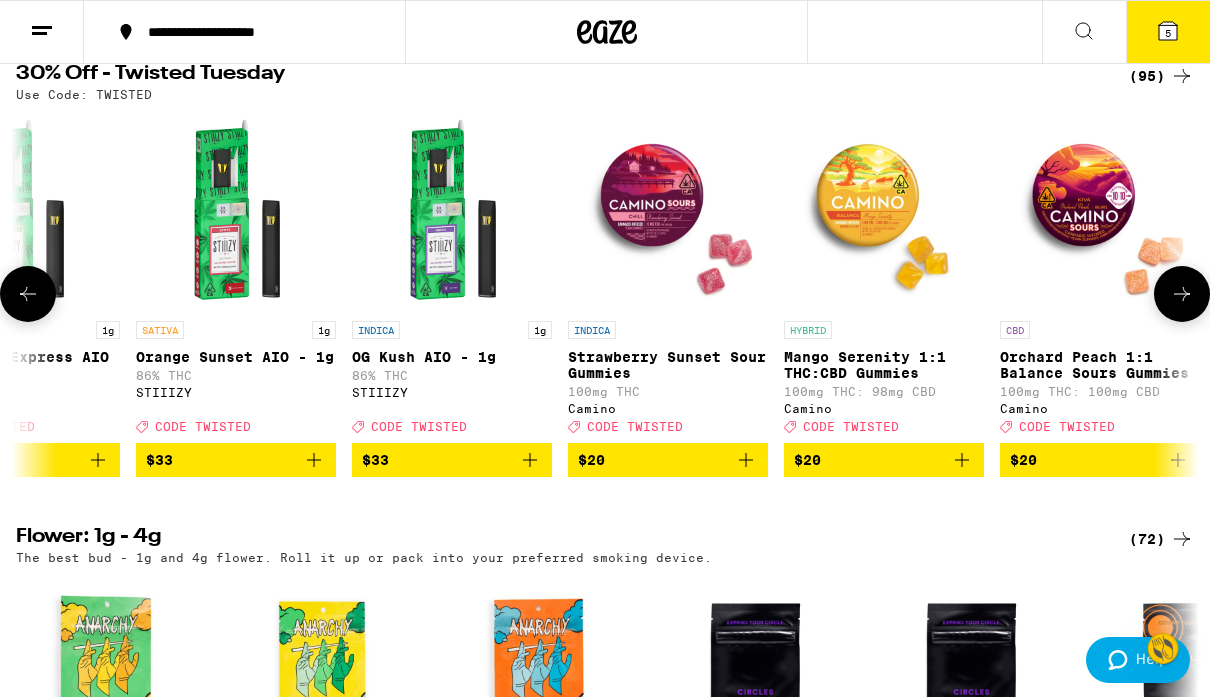 click 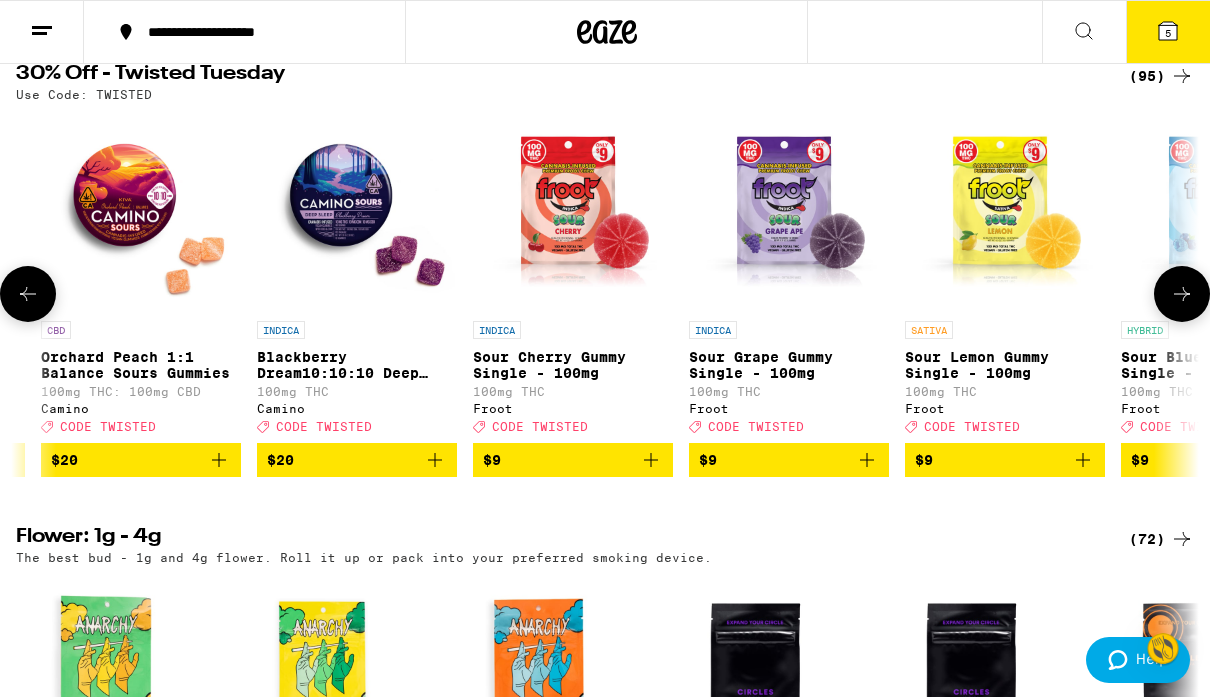 scroll, scrollTop: 0, scrollLeft: 1920, axis: horizontal 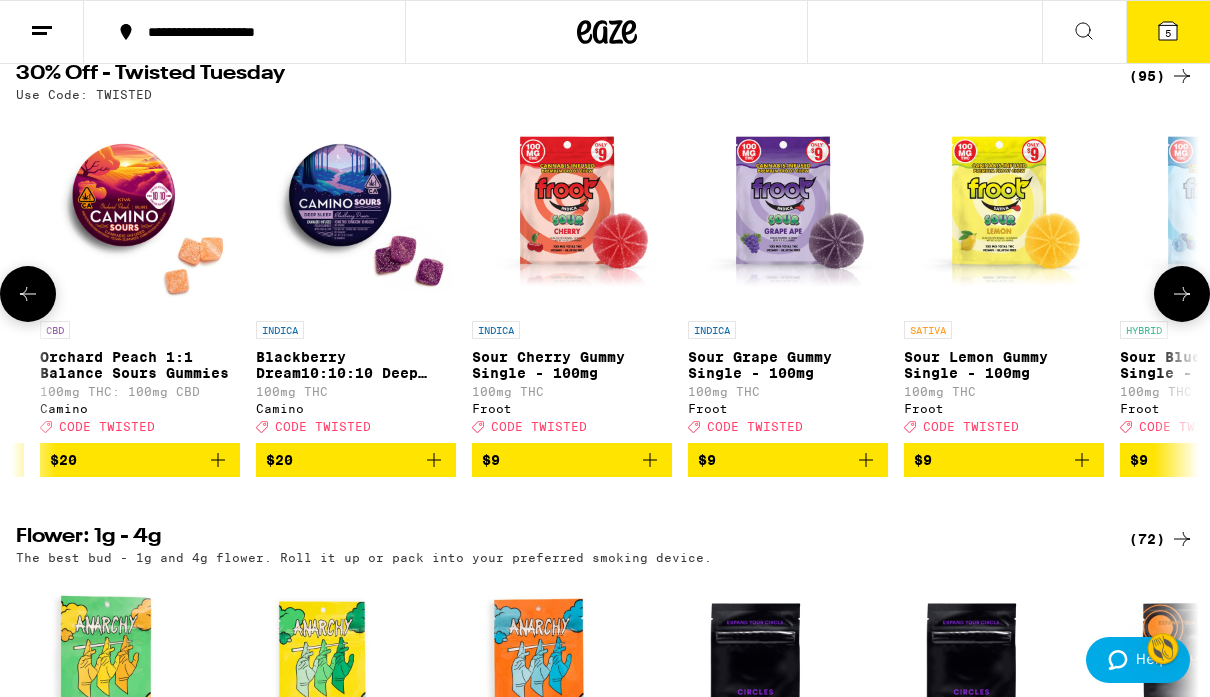 click 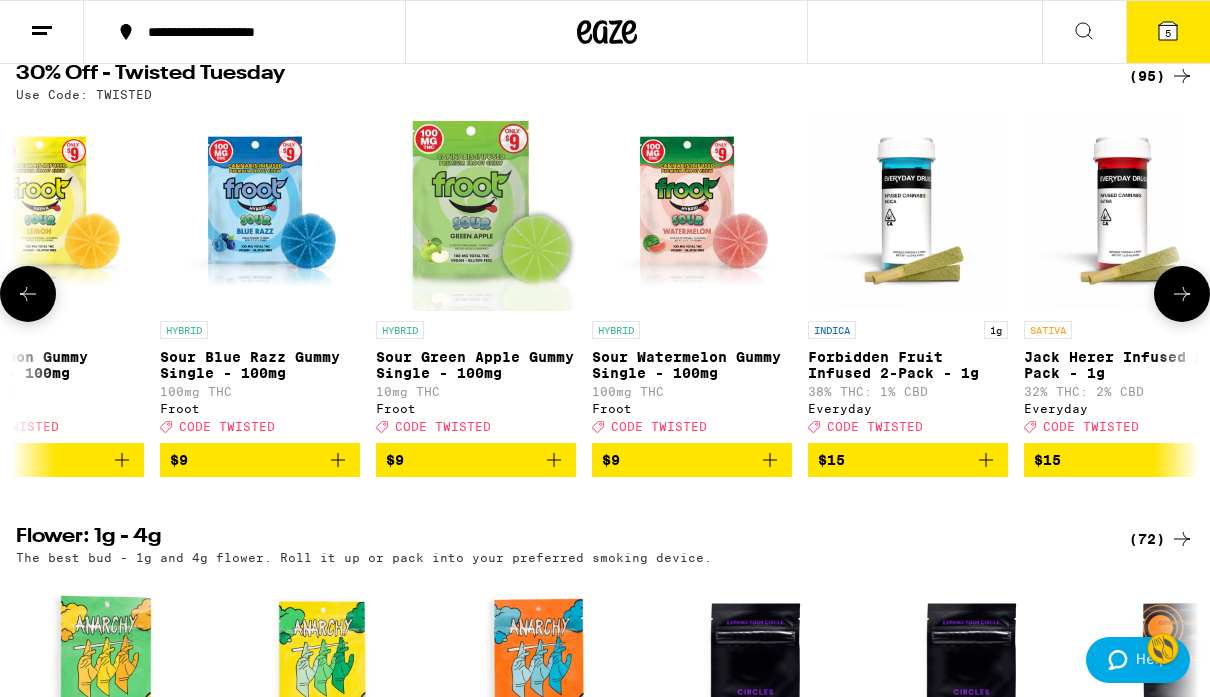 click 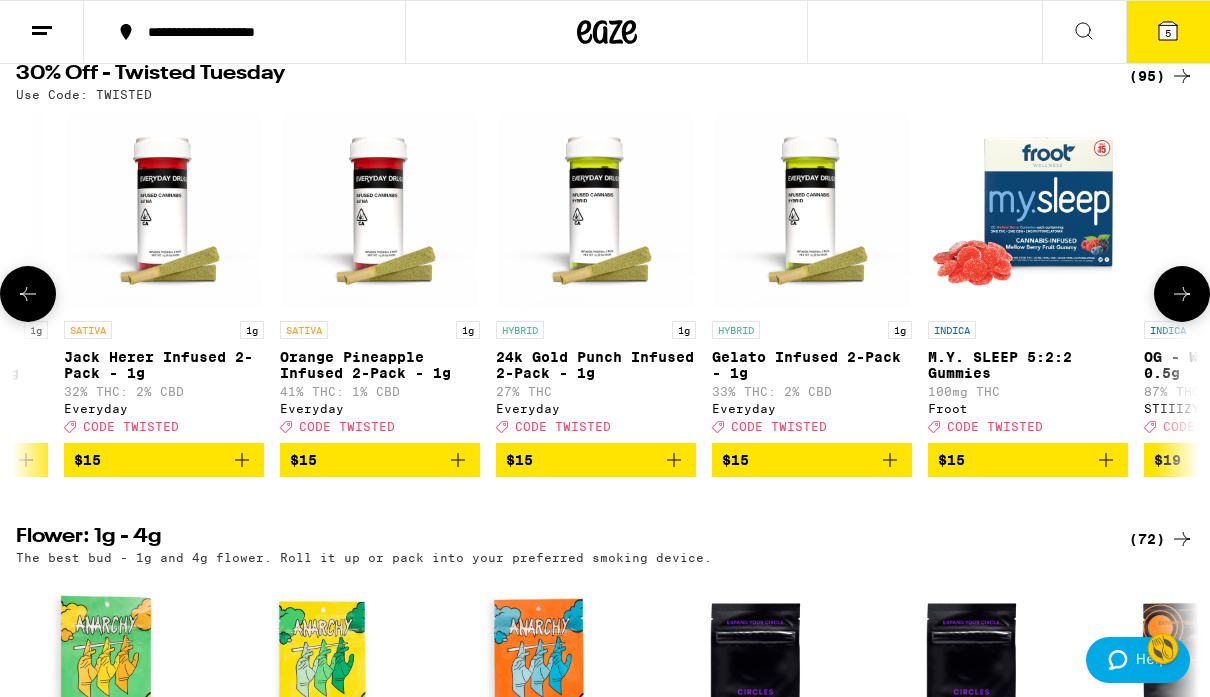 click 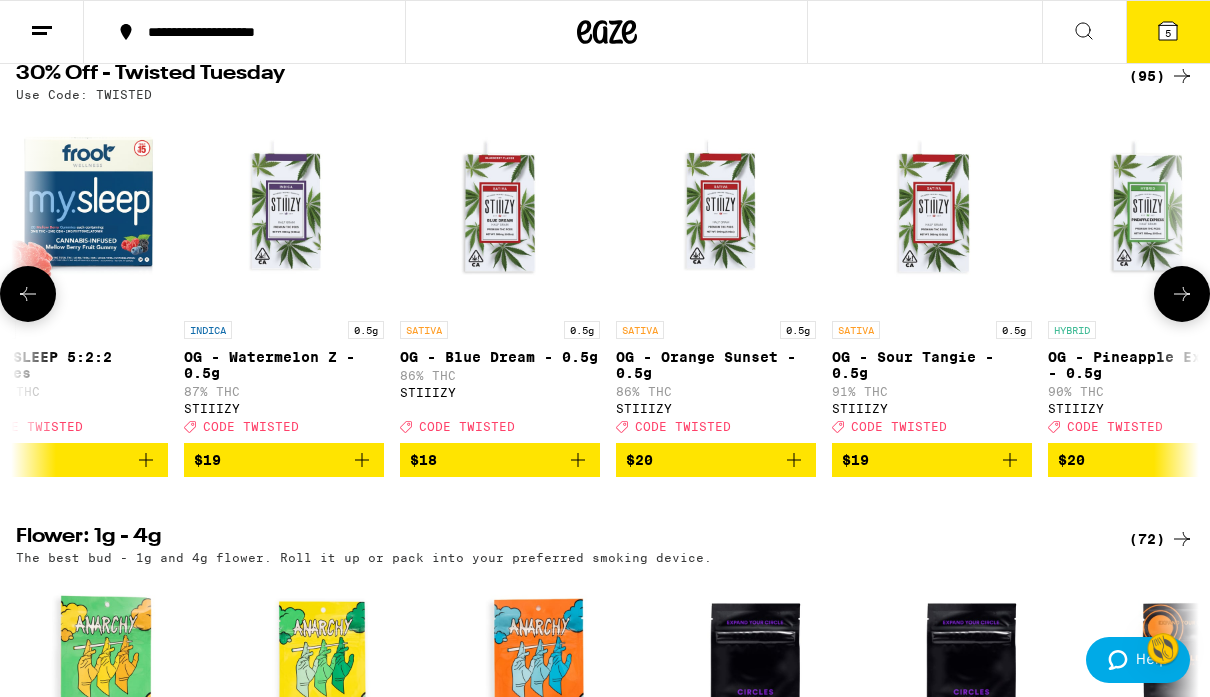click 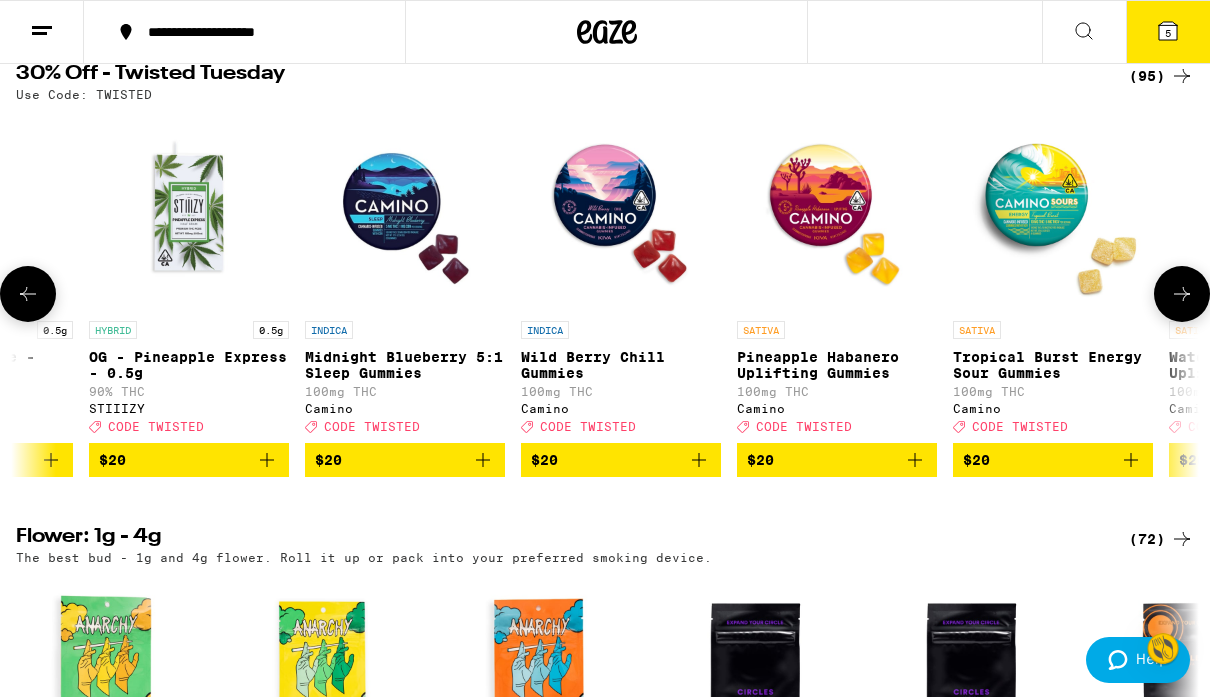 scroll, scrollTop: 0, scrollLeft: 5760, axis: horizontal 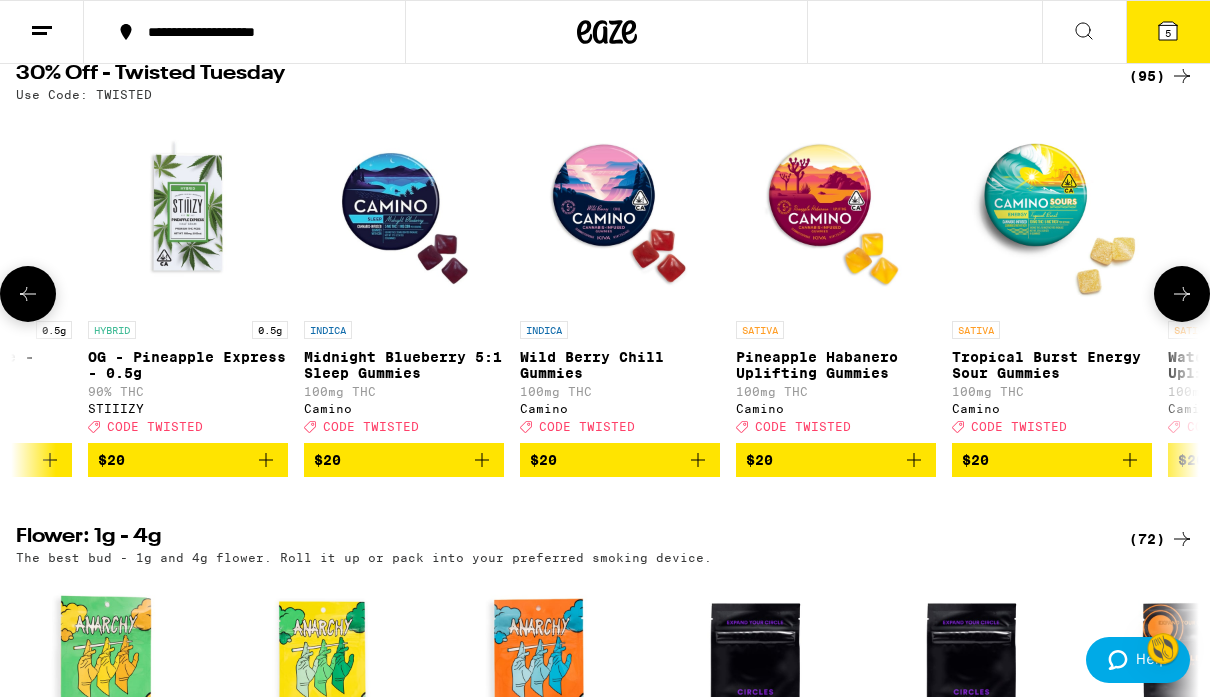 click 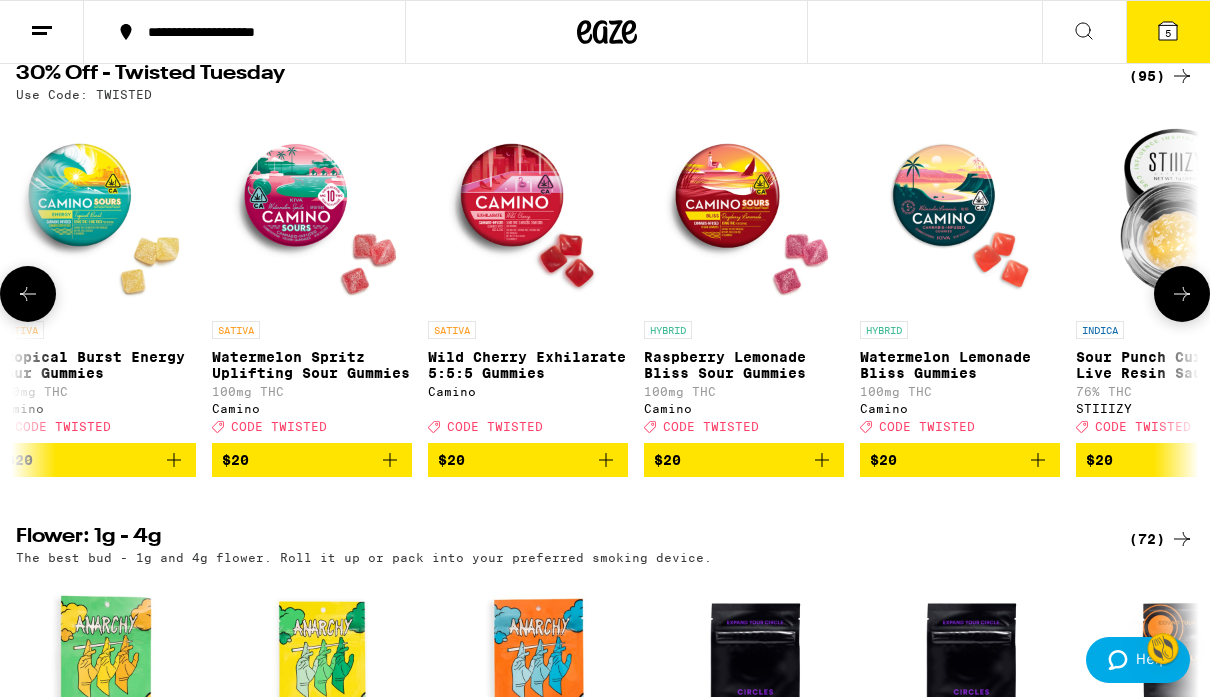 scroll, scrollTop: 0, scrollLeft: 6720, axis: horizontal 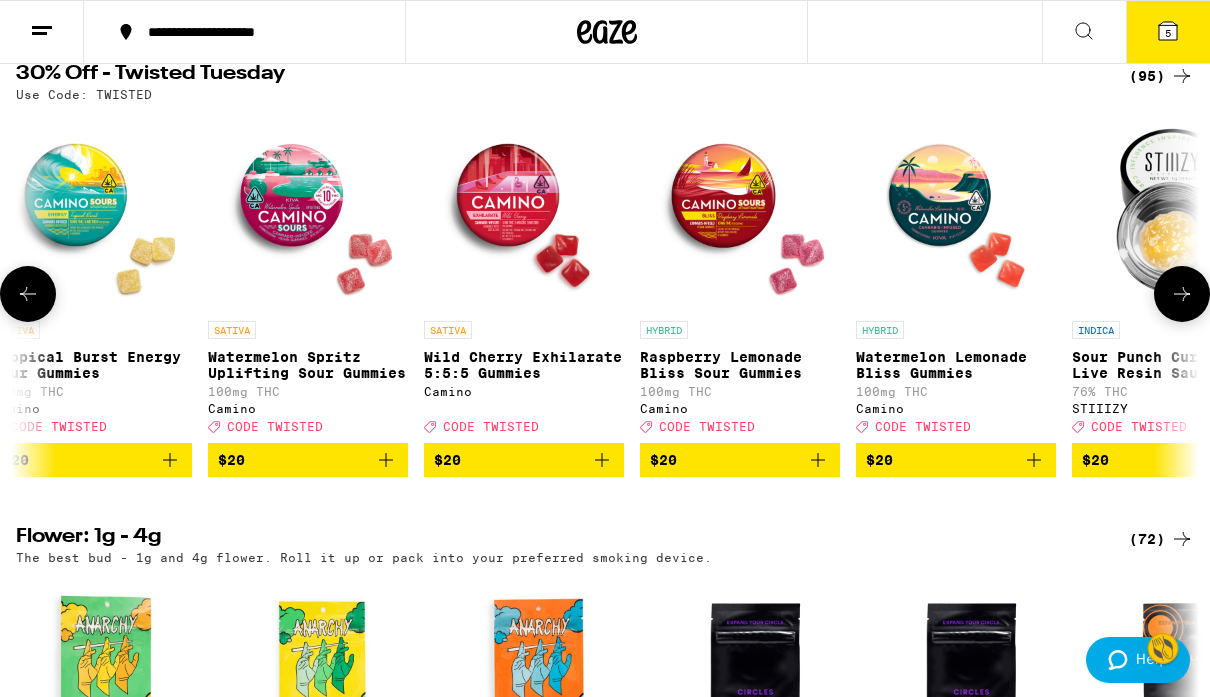 click 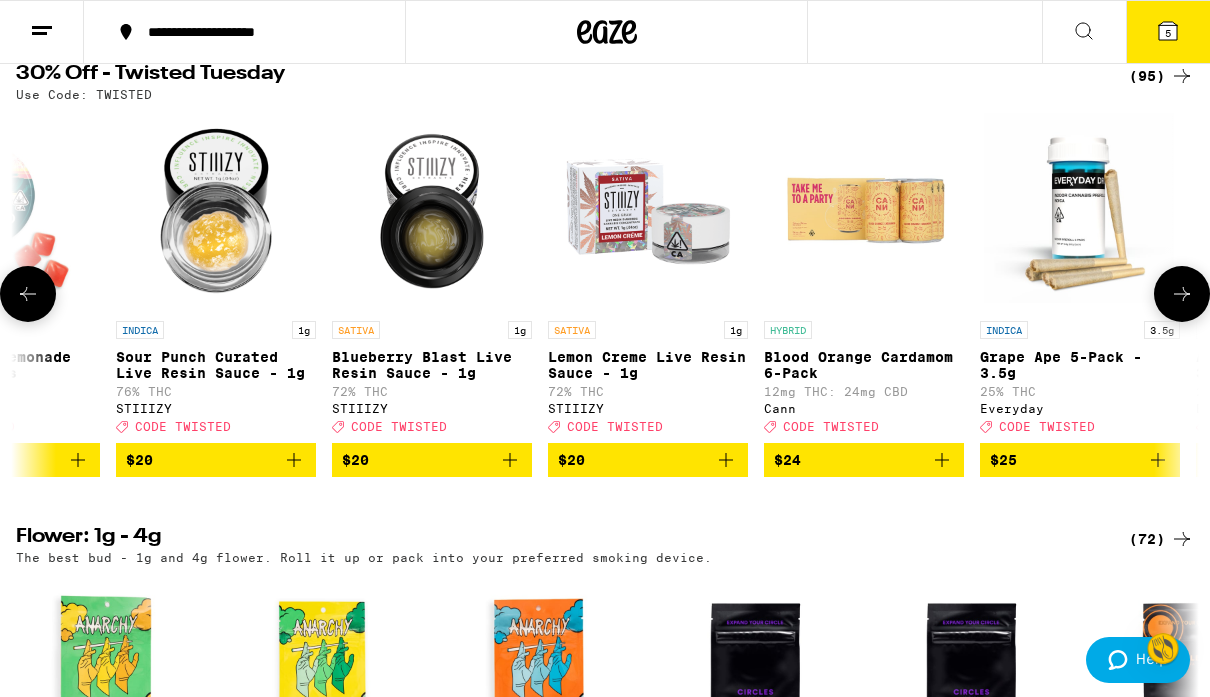 scroll, scrollTop: 0, scrollLeft: 7680, axis: horizontal 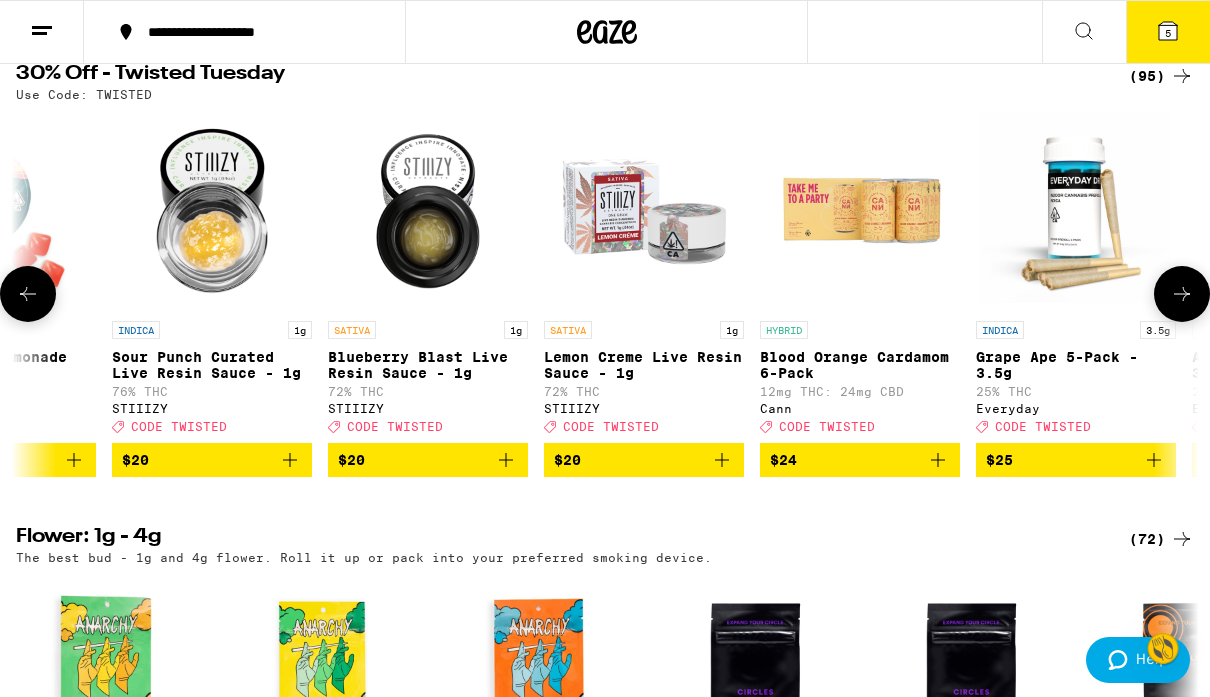 click 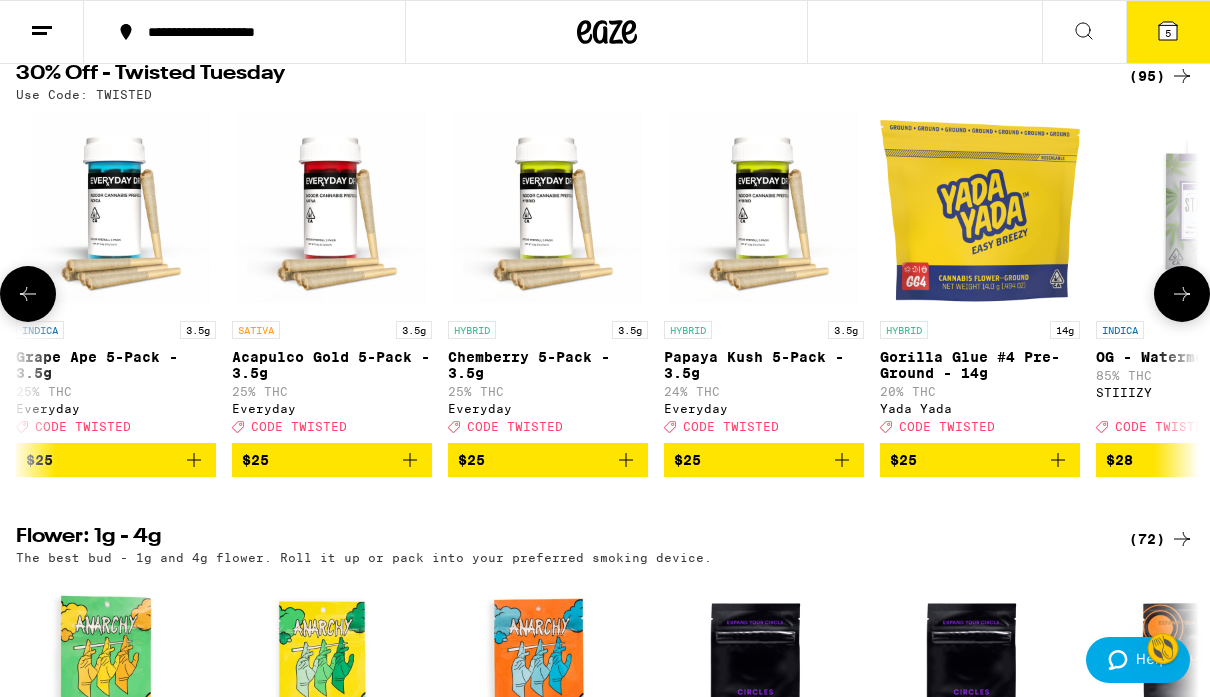 click 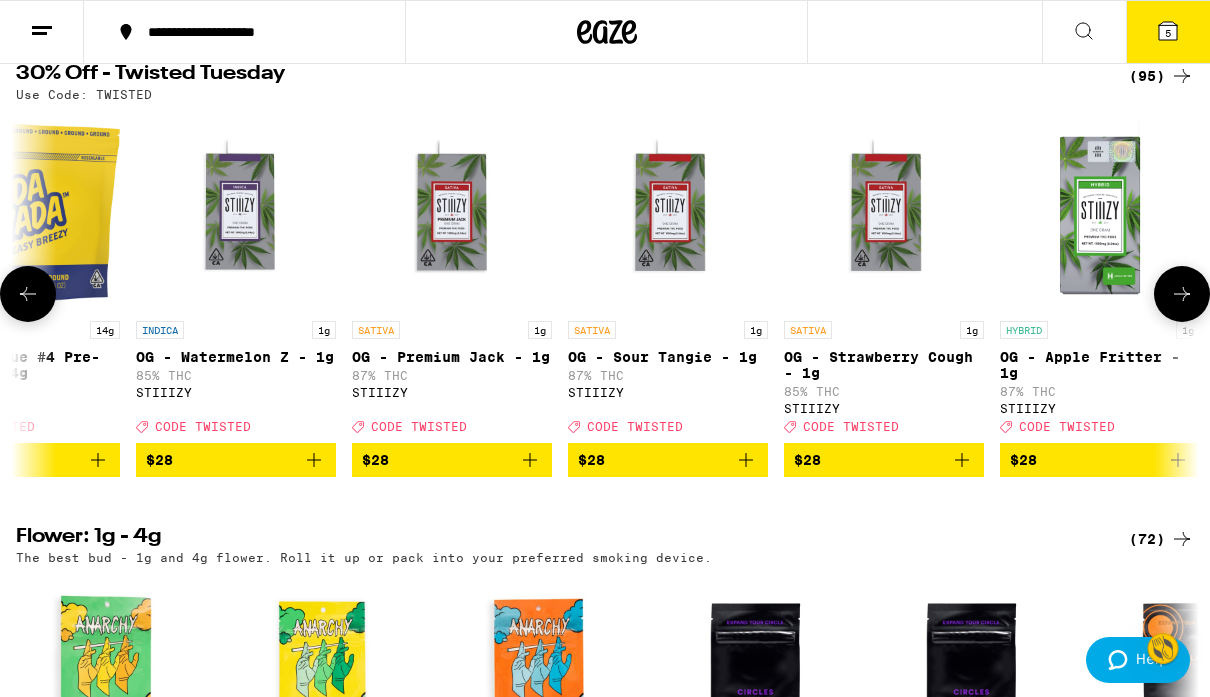 click 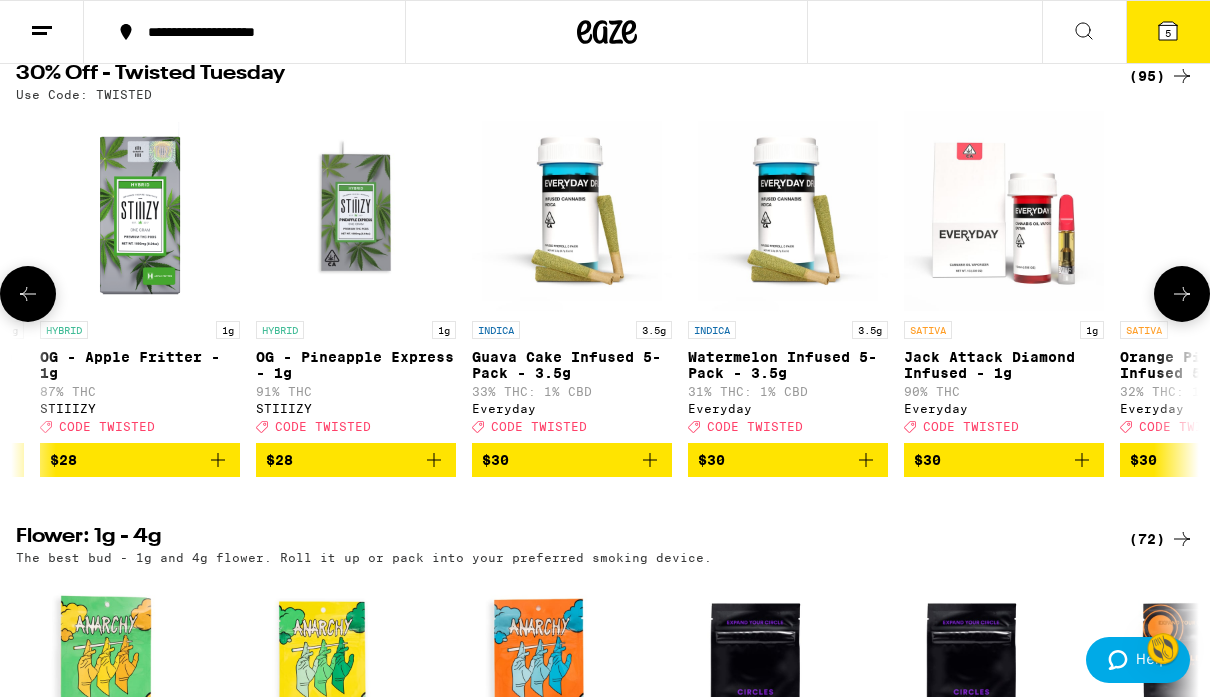 click 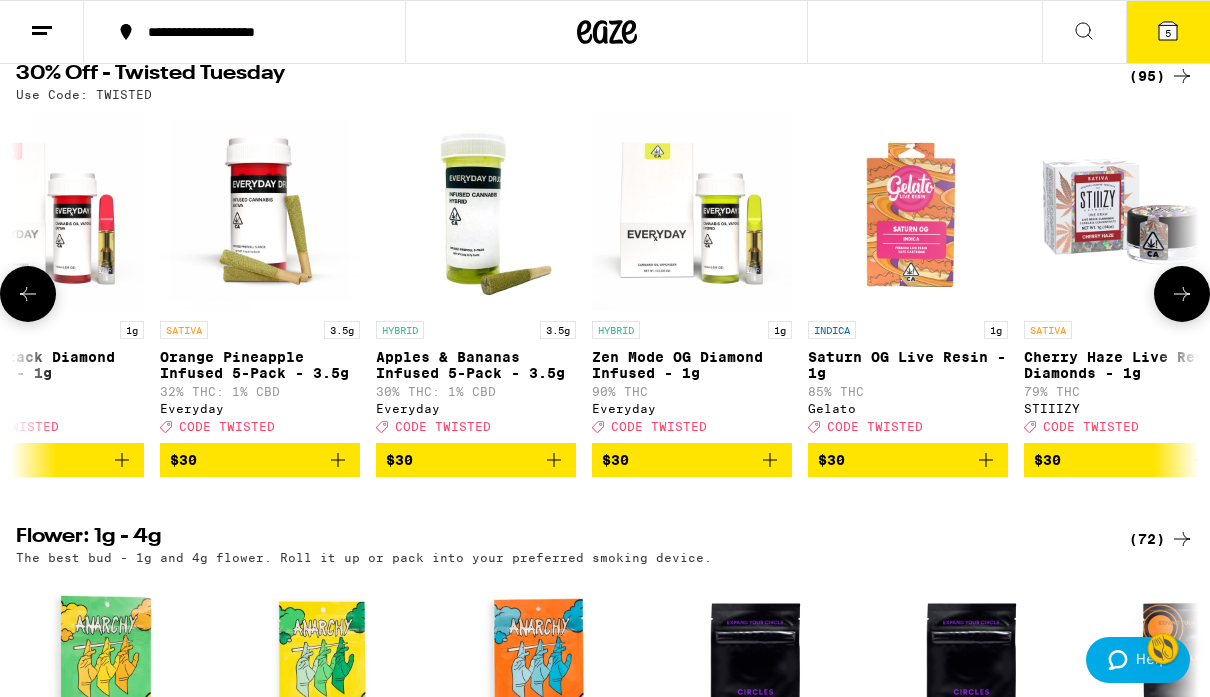 click 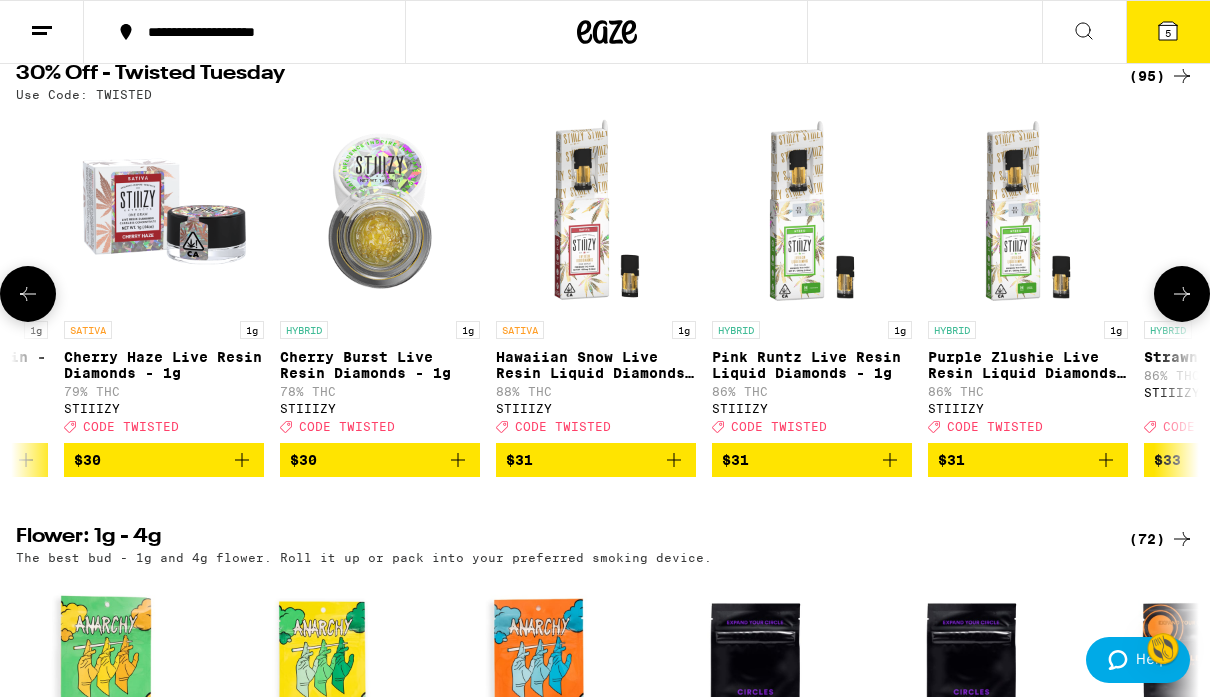click 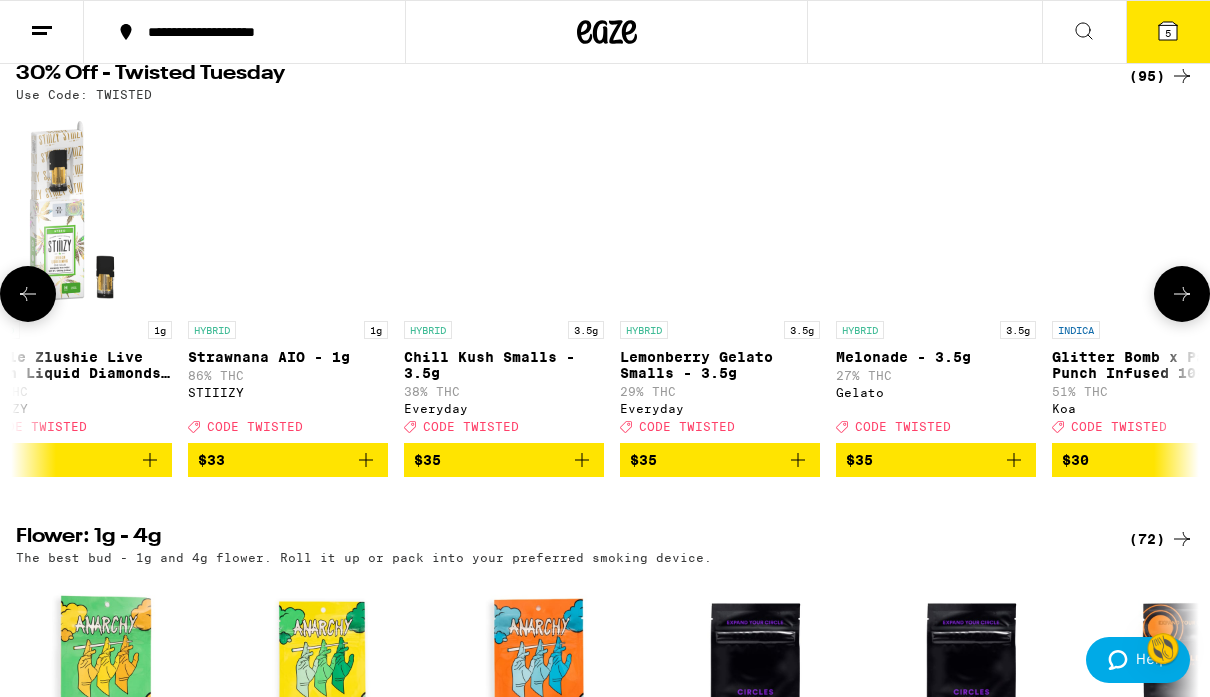 scroll, scrollTop: 0, scrollLeft: 13440, axis: horizontal 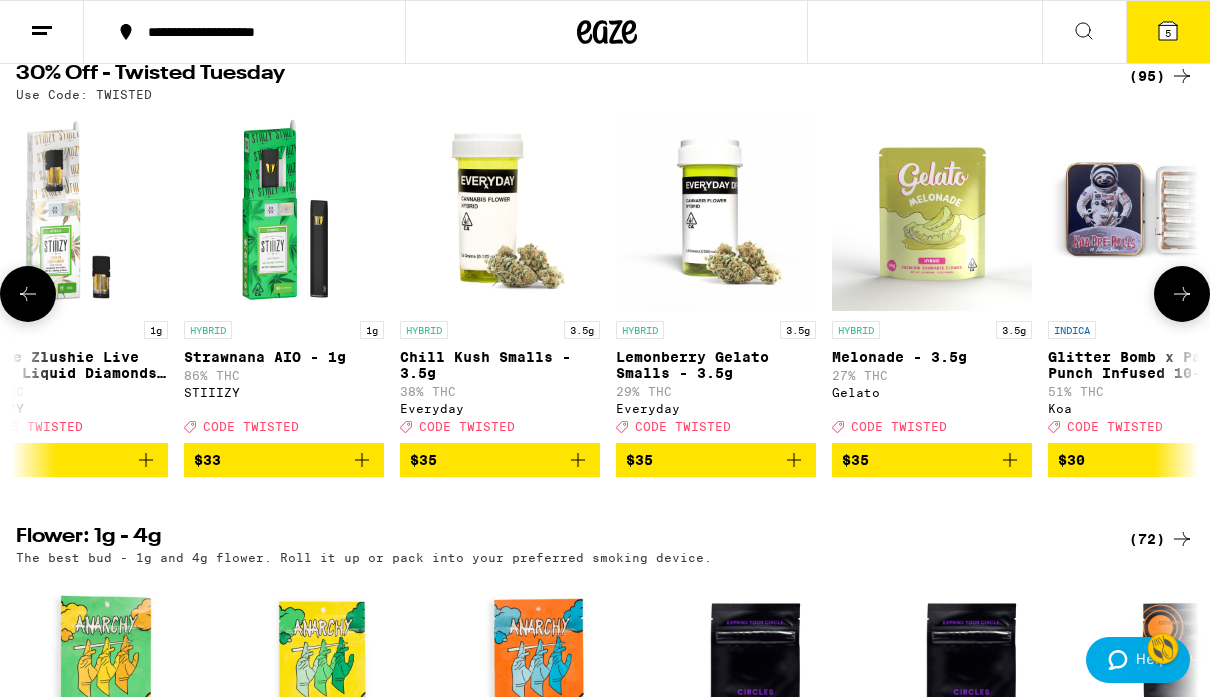 click 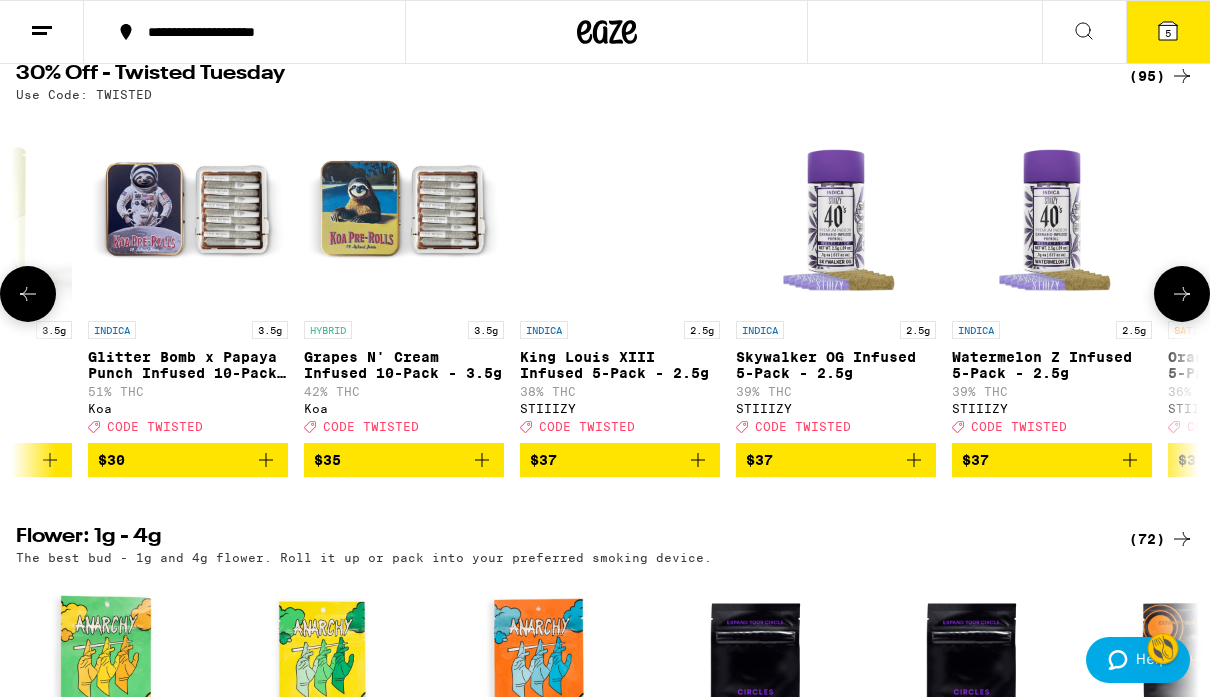 click 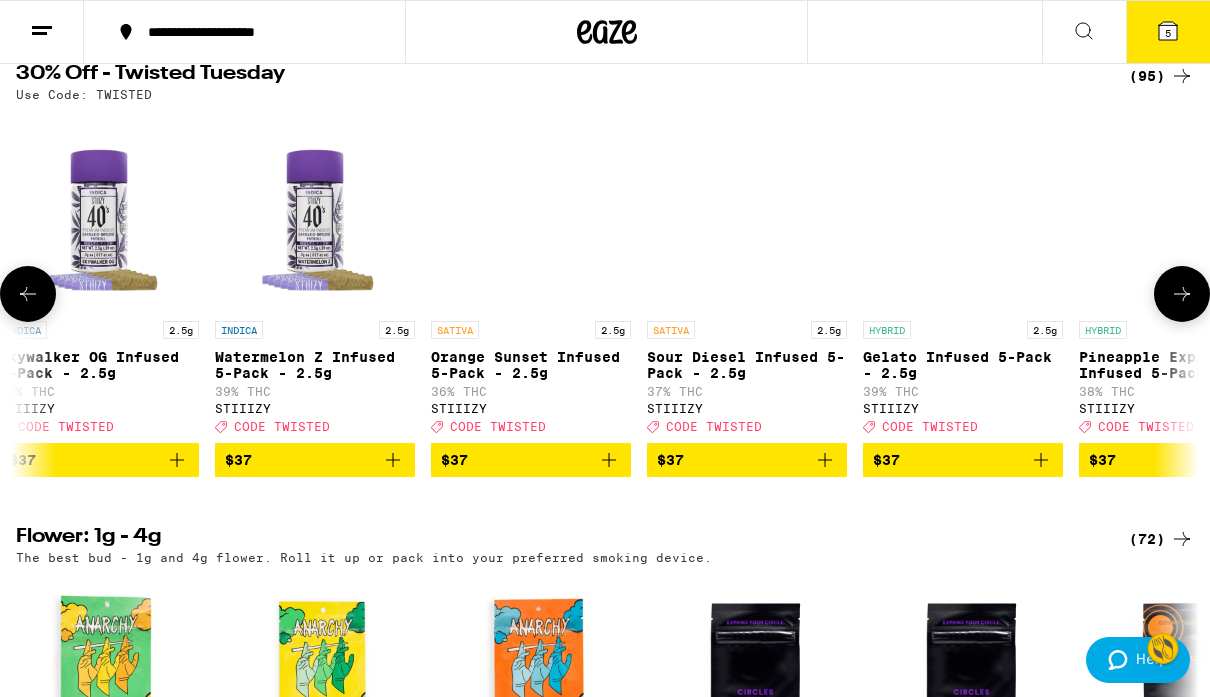 click 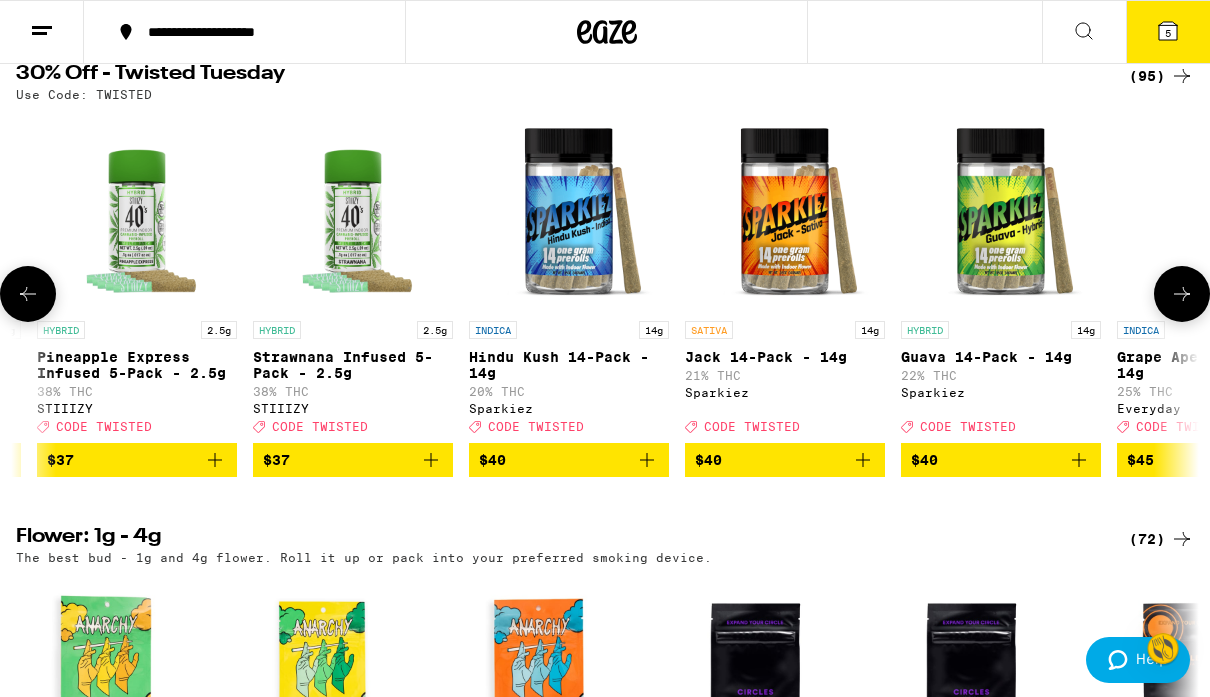 click 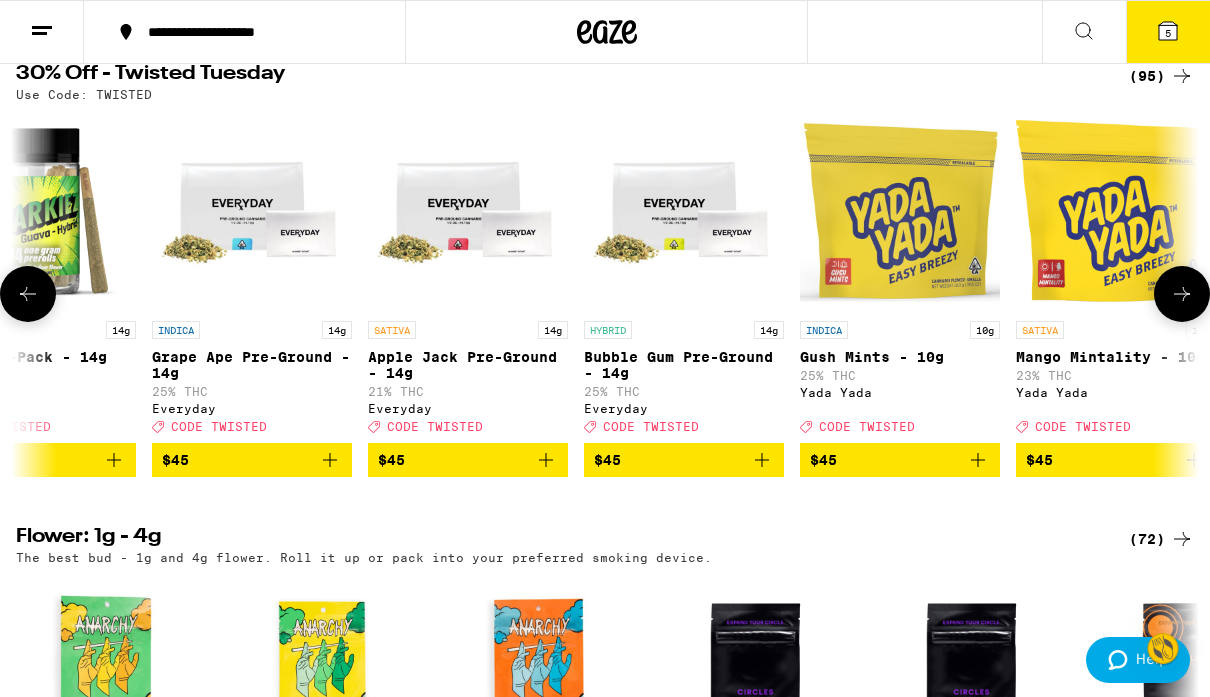 click 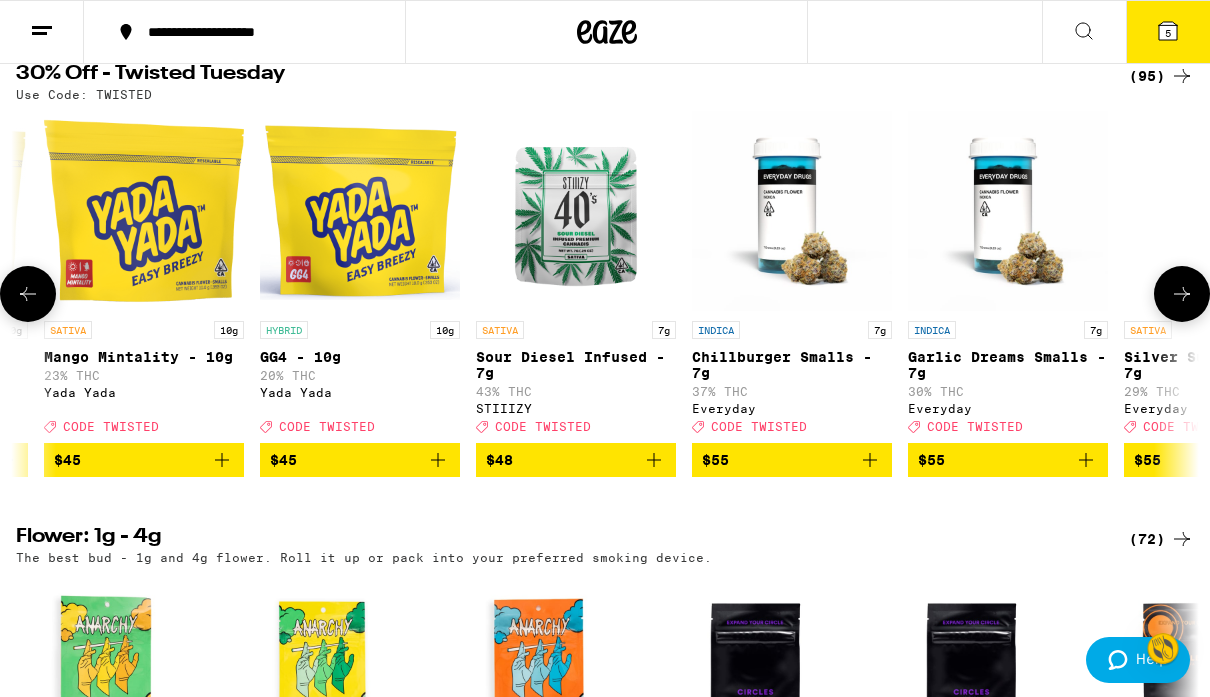 click 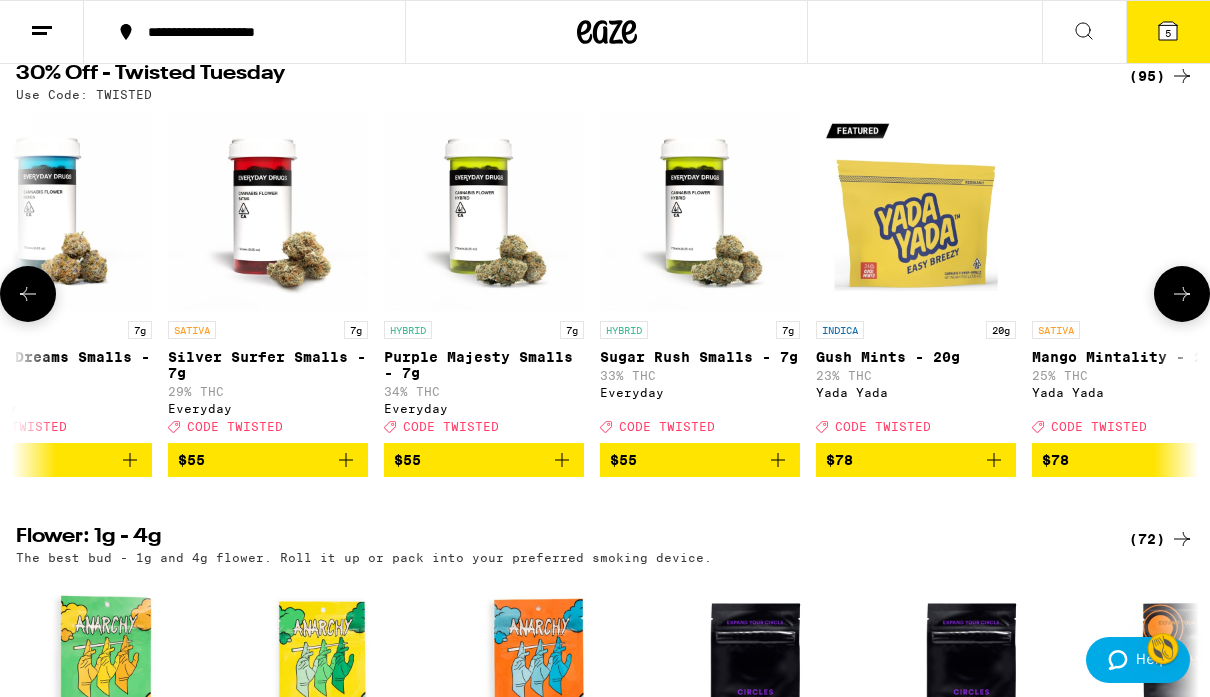 scroll, scrollTop: 0, scrollLeft: 19076, axis: horizontal 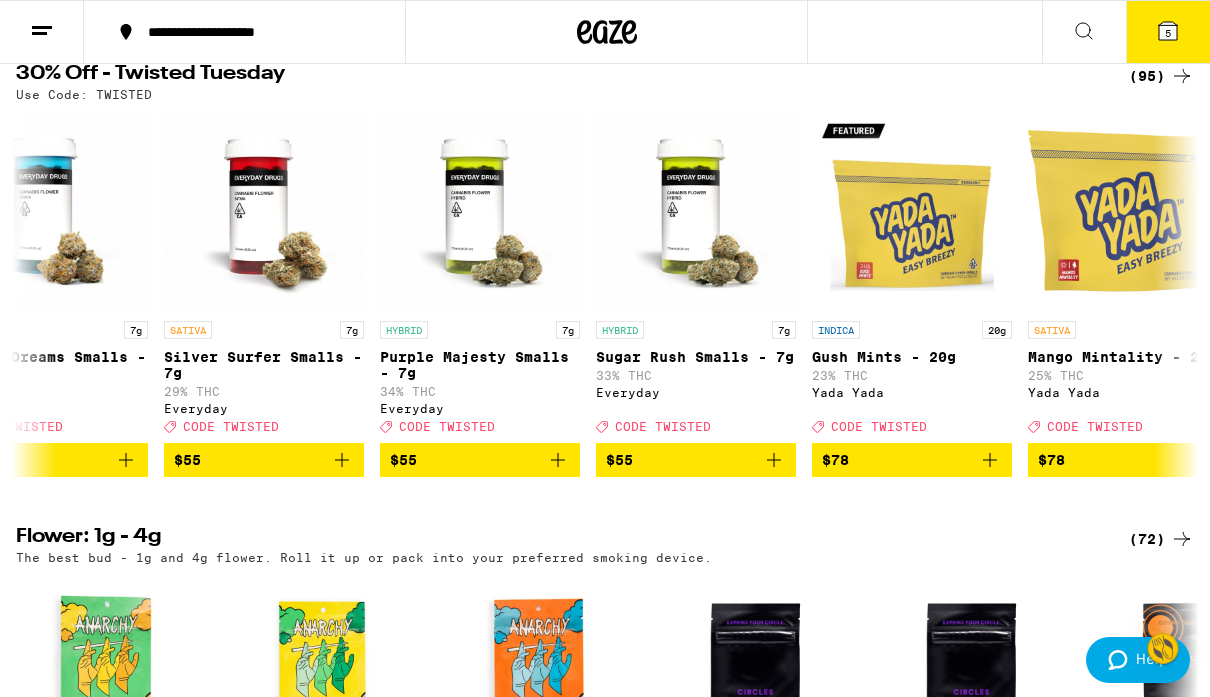 click on "5" at bounding box center (1168, 32) 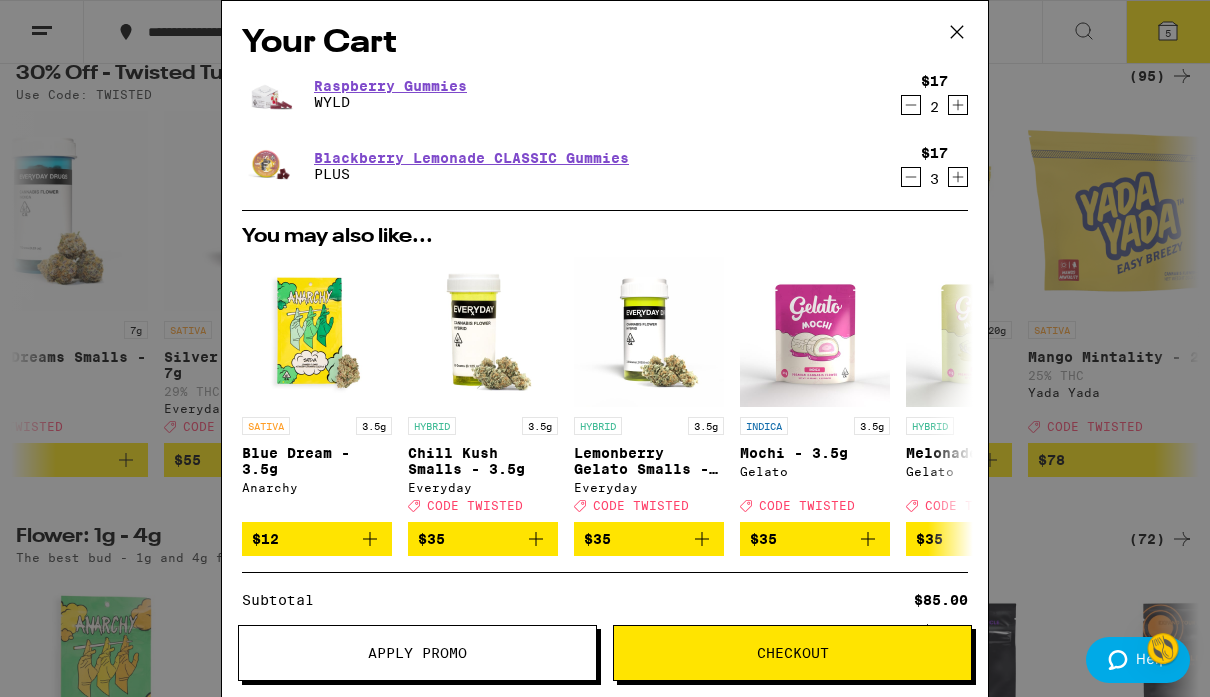 click on "Apply Promo" at bounding box center [417, 653] 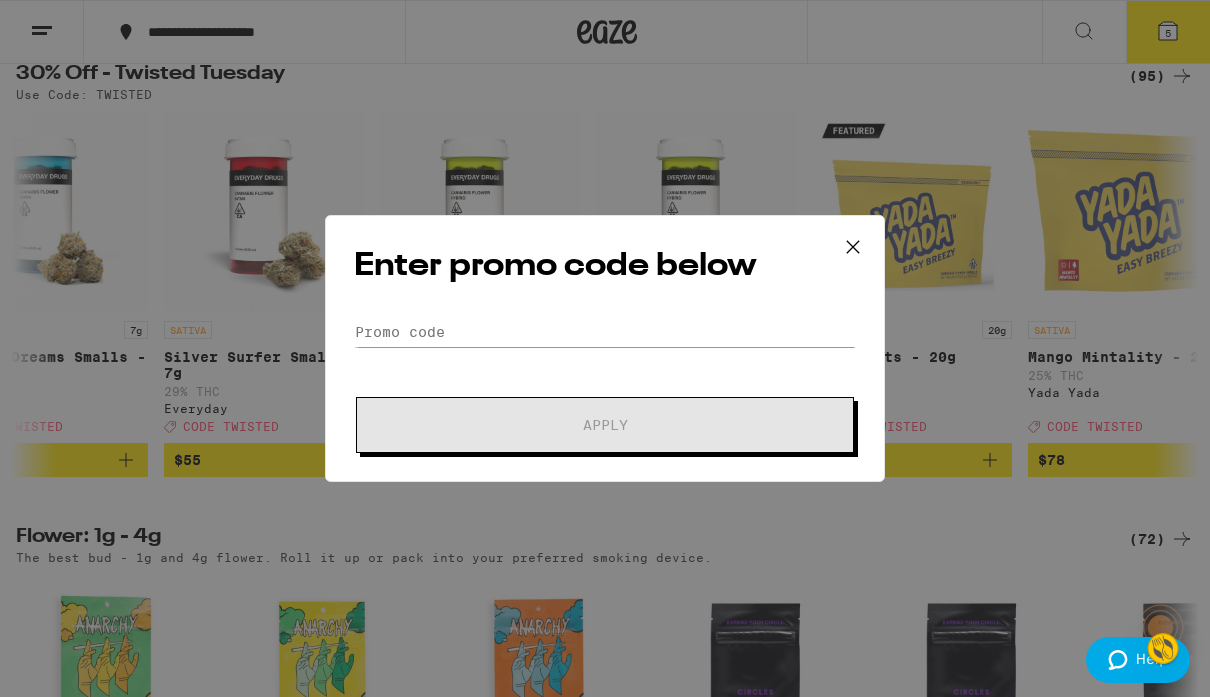 scroll, scrollTop: 0, scrollLeft: 0, axis: both 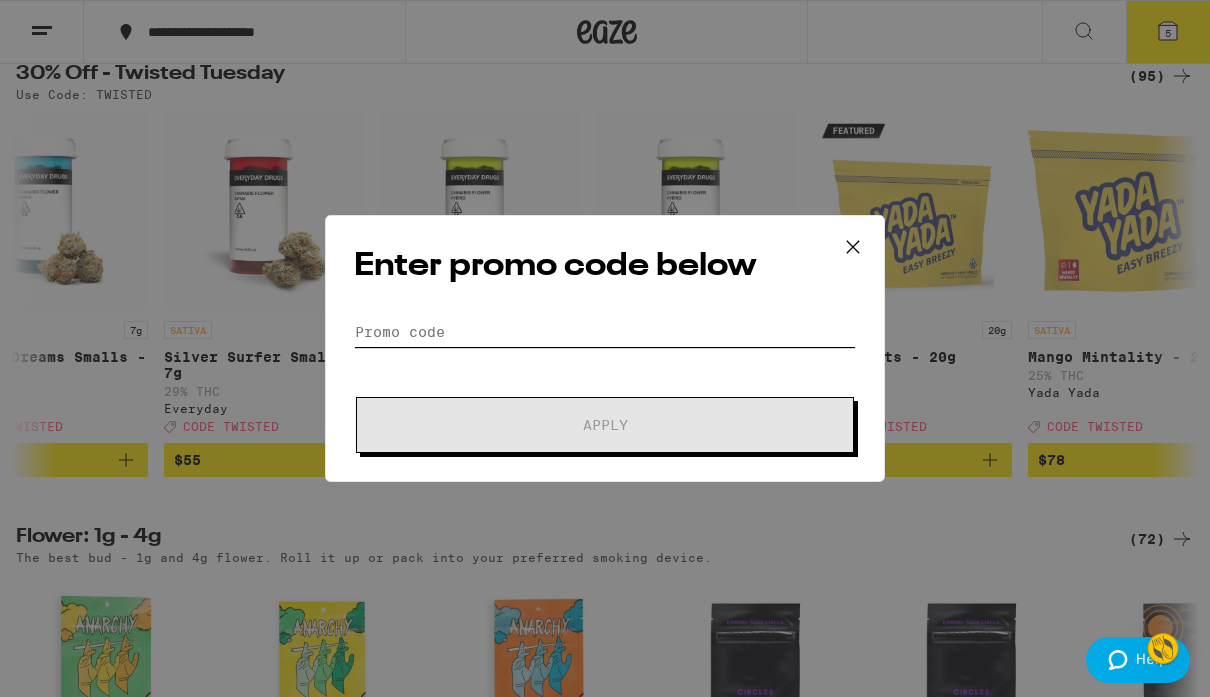 click on "Promo Code" at bounding box center [605, 332] 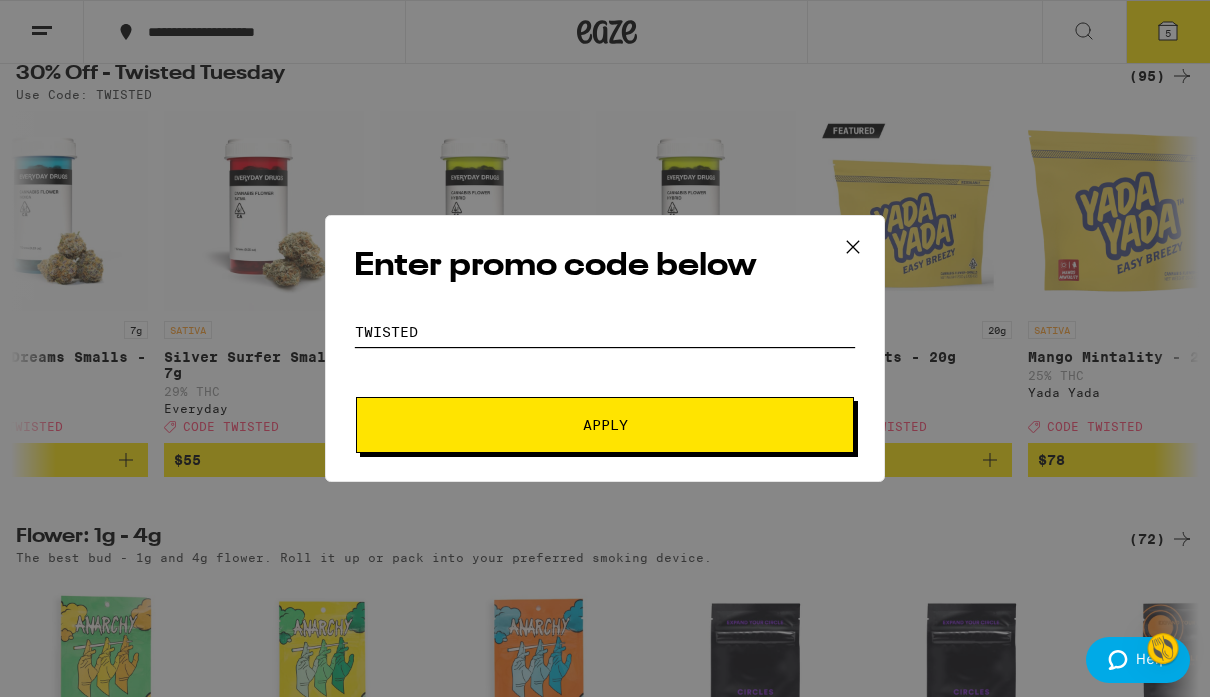 type on "TWISTED" 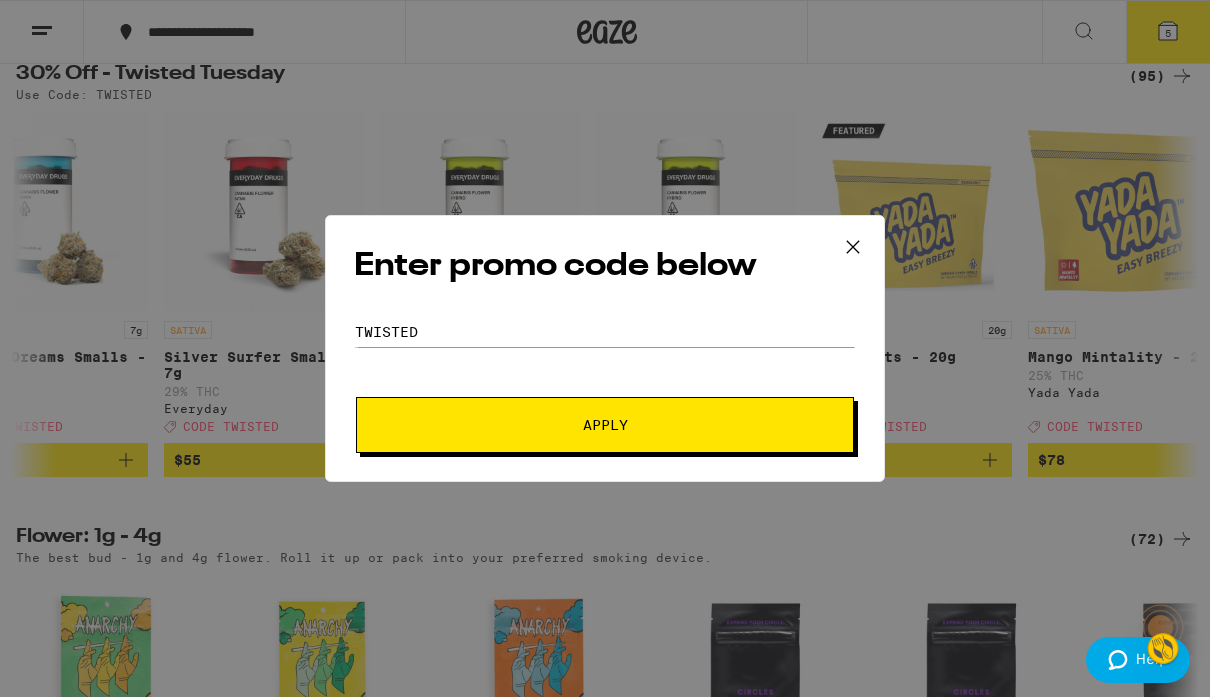 click on "Apply" at bounding box center (605, 425) 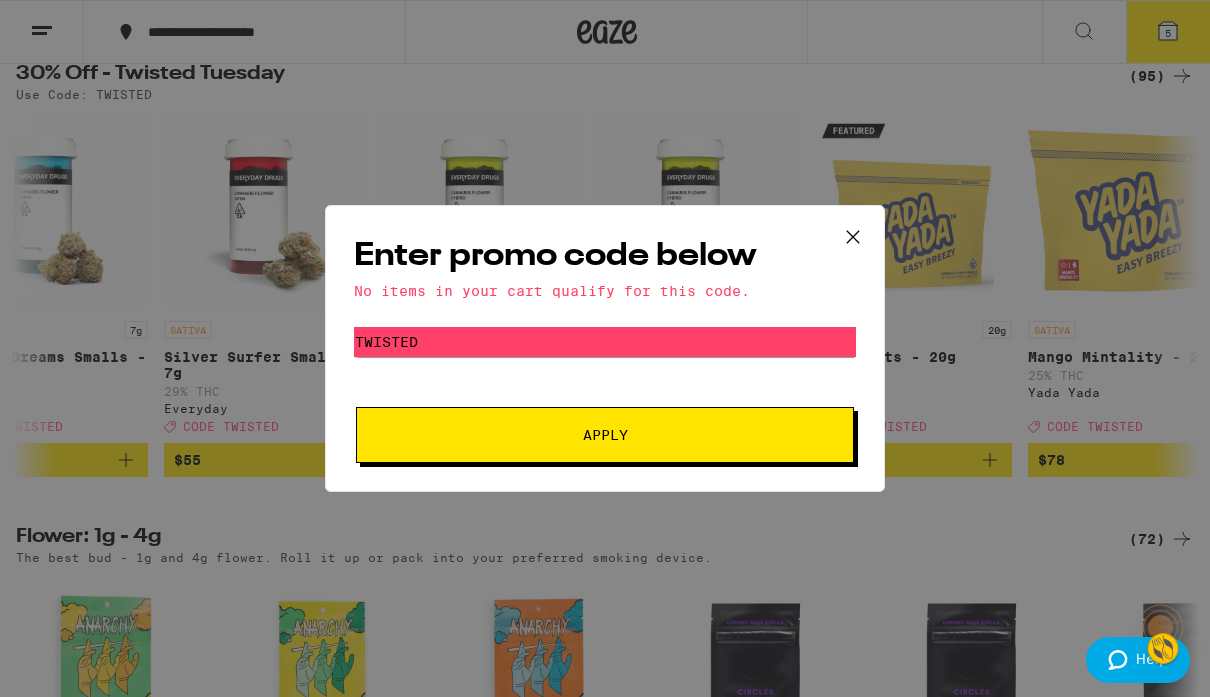 click 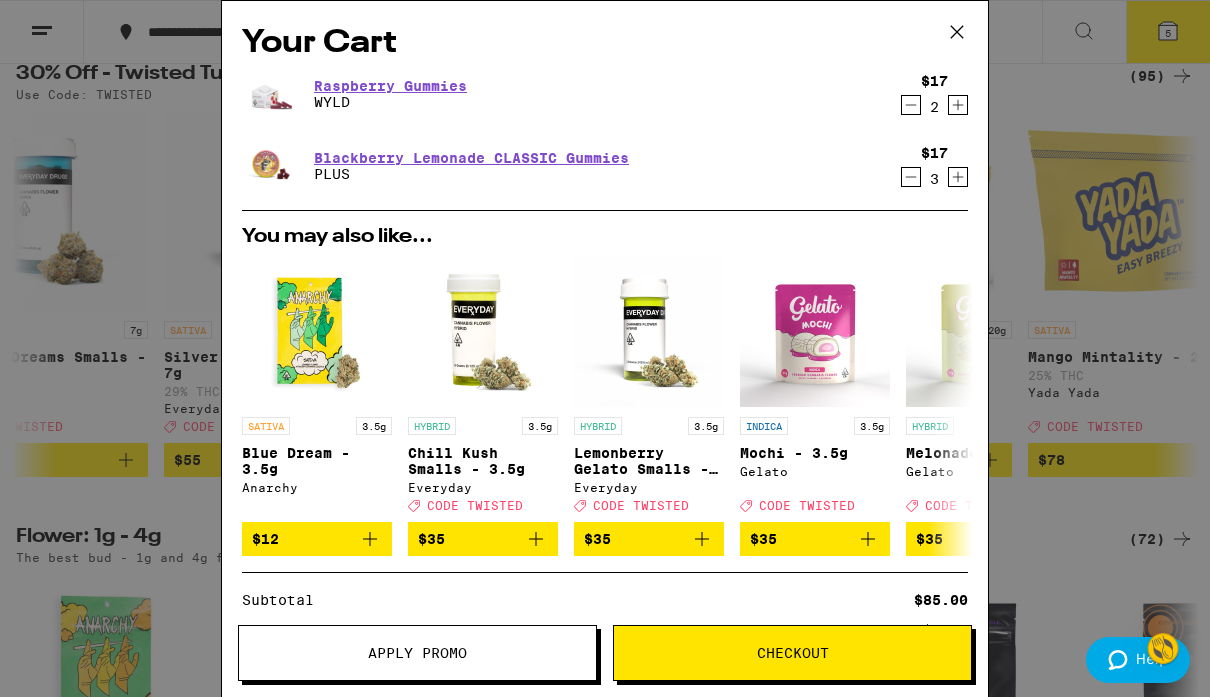 click on "Your Cart Raspberry Gummies WYLD $17 2 Blackberry Lemonade CLASSIC Gummies PLUS $17 3 You may also like... SATIVA 3.5g Blue Dream - 3.5g Anarchy $12 HYBRID 3.5g Chill Kush Smalls - 3.5g Everyday Deal Created with Sketch. CODE TWISTED $35 HYBRID 3.5g Lemonberry Gelato Smalls - 3.5g Everyday Deal Created with Sketch. CODE TWISTED $35 INDICA 3.5g Mochi - 3.5g Gelato Deal Created with Sketch. CODE TWISTED $35 HYBRID 3.5g Melonade - 3.5g Gelato Deal Created with Sketch. CODE TWISTED $35 HYBRID 3.5g Zerealz - 3.5g Ember Valley Deal Created with Sketch. USE CODE 35OFF $50 INDICA 3.5g Banana OG - 3.5g Anarchy $12 SATIVA 3.5g Orange Runtz - 3.5g Anarchy $12 HYBRID 3.5g Cherry OG - 3.5g Anarchy $12 INDICA 3.5g Black Cherry Gelato - 3.5g Circles Base Camp $16 Subtotal $85.00 Delivery $5.00 Free delivery for $75+ orders! Taxes & Fees More Info $35.00 Order Total $120.00 ⚠️ www.P65Warnings.[STATE].gov Apply Promo Checkout" at bounding box center (605, 348) 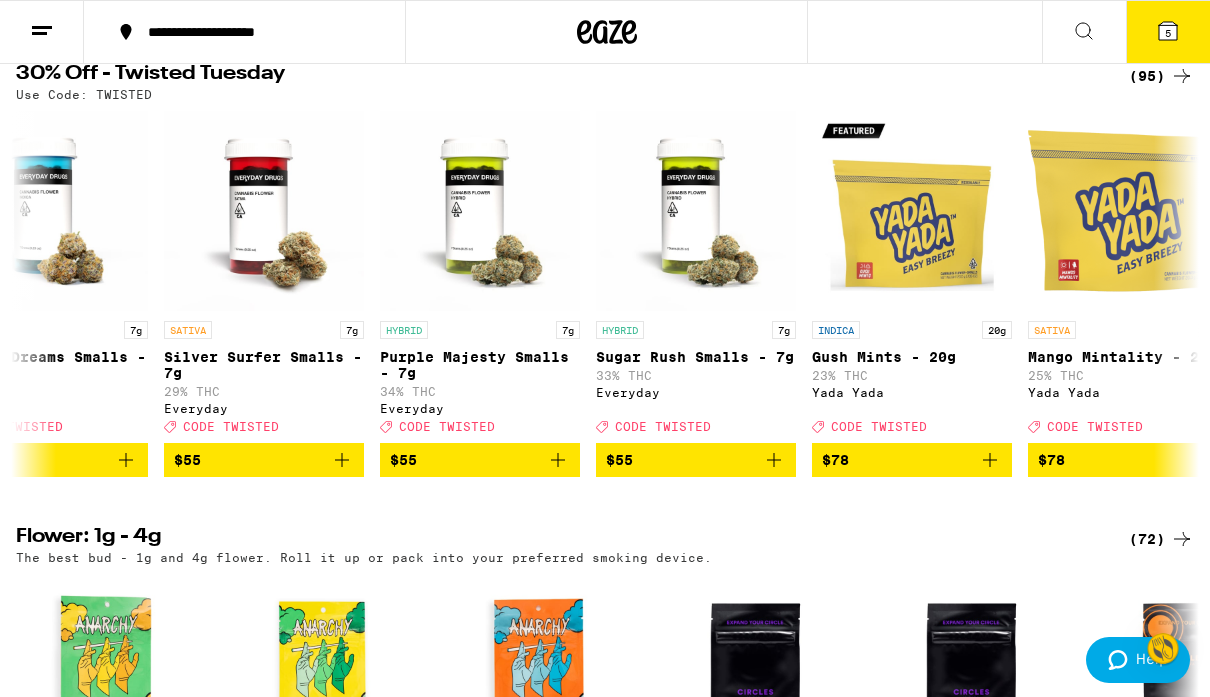 scroll, scrollTop: 0, scrollLeft: 0, axis: both 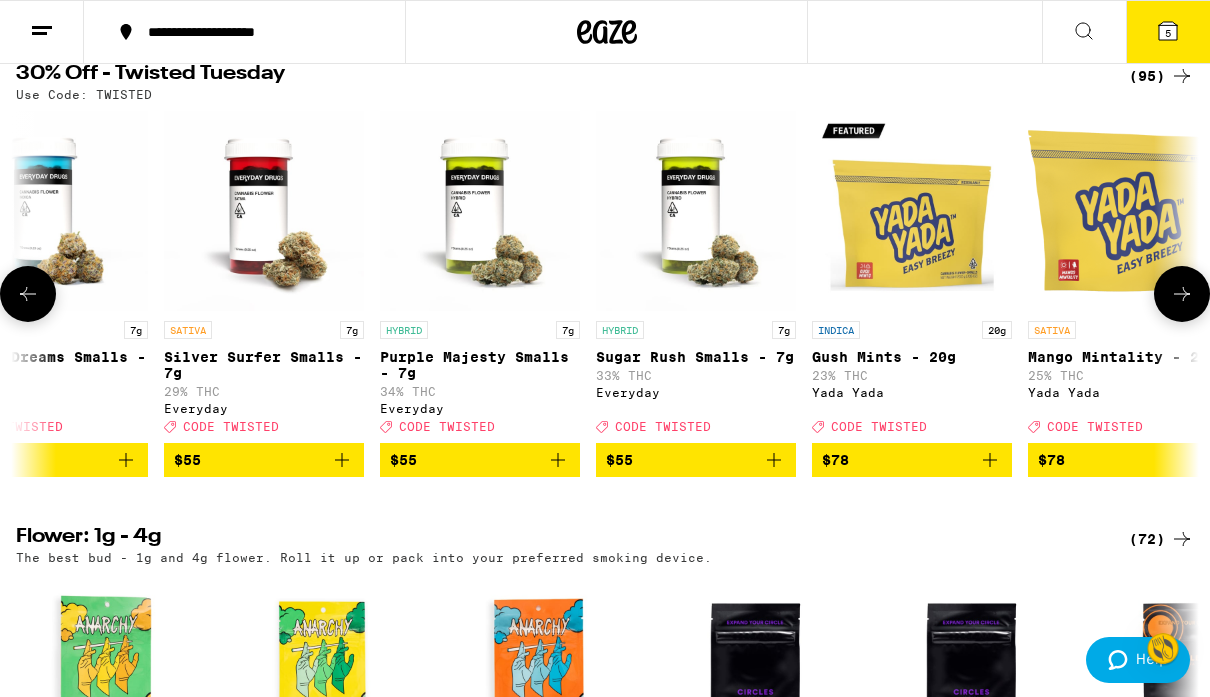 click 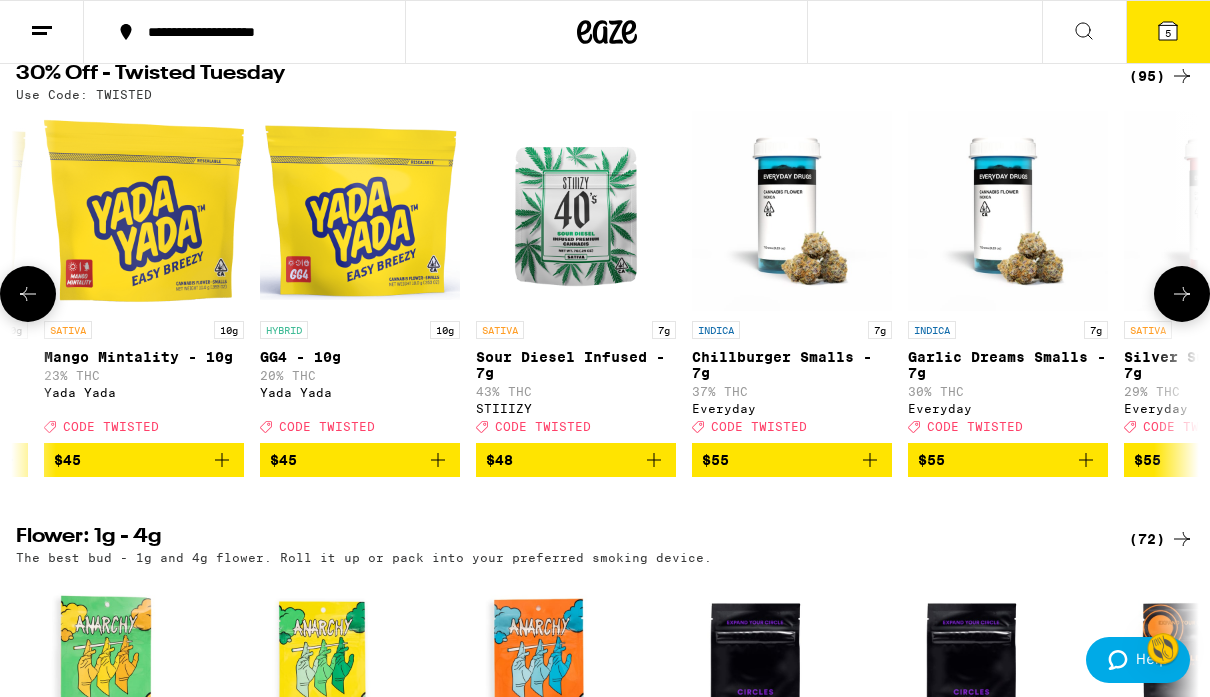 click 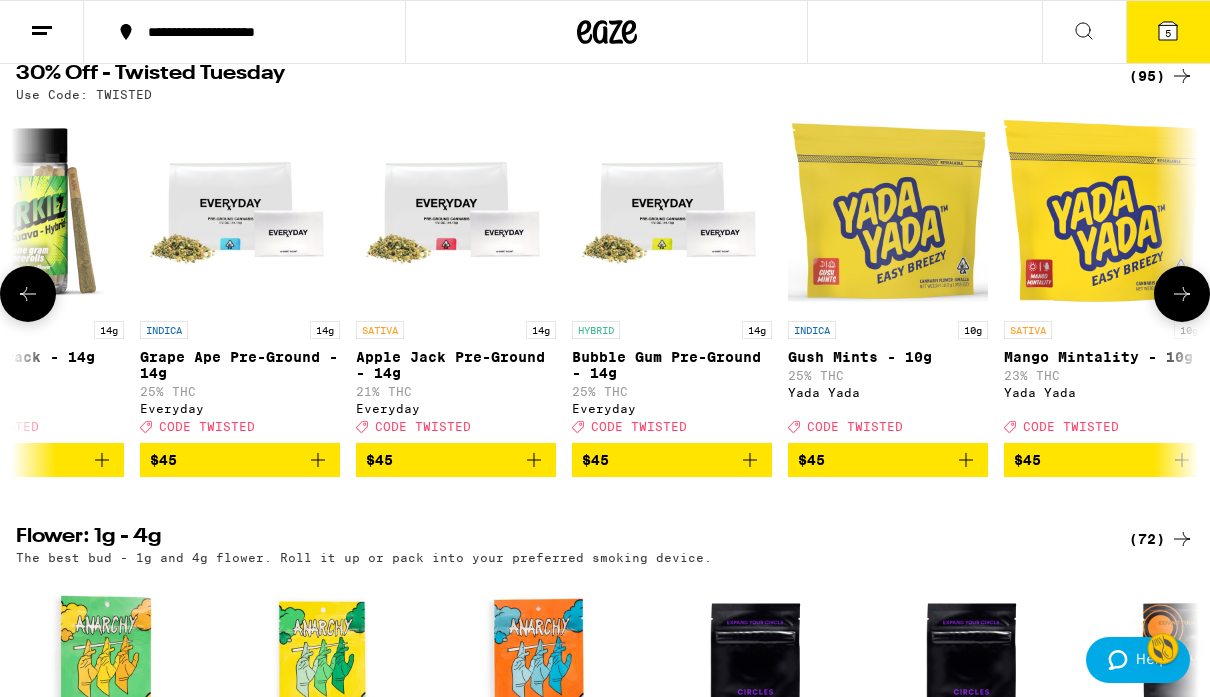 click 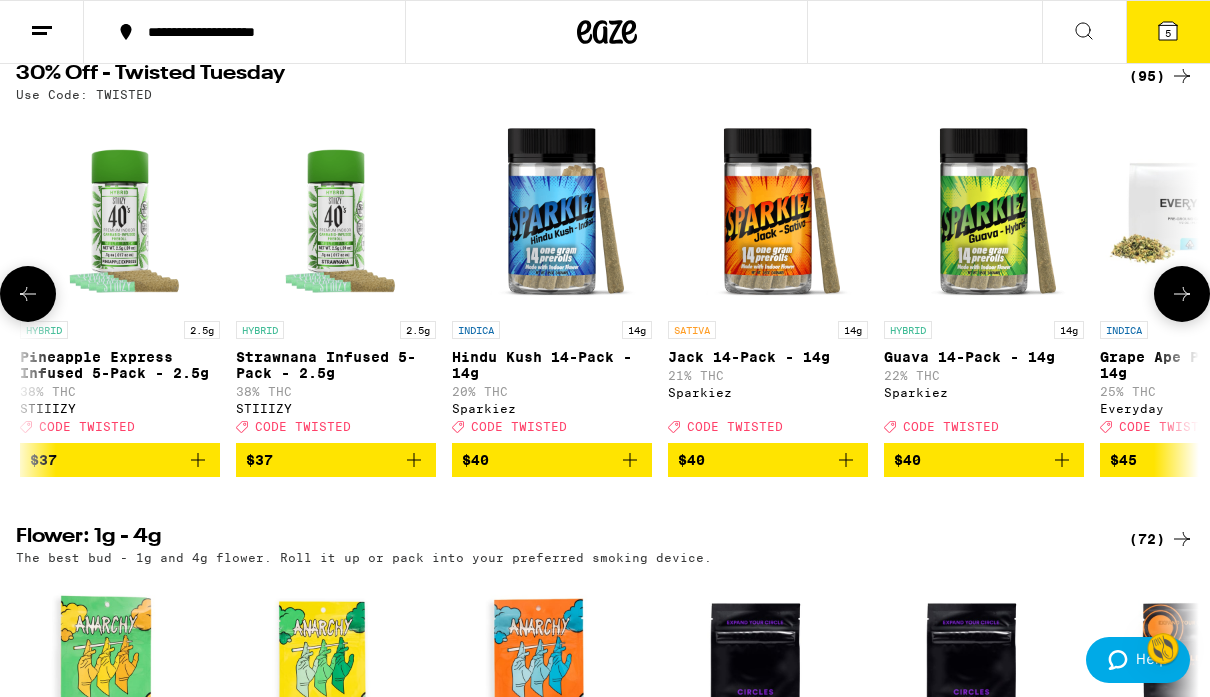 click 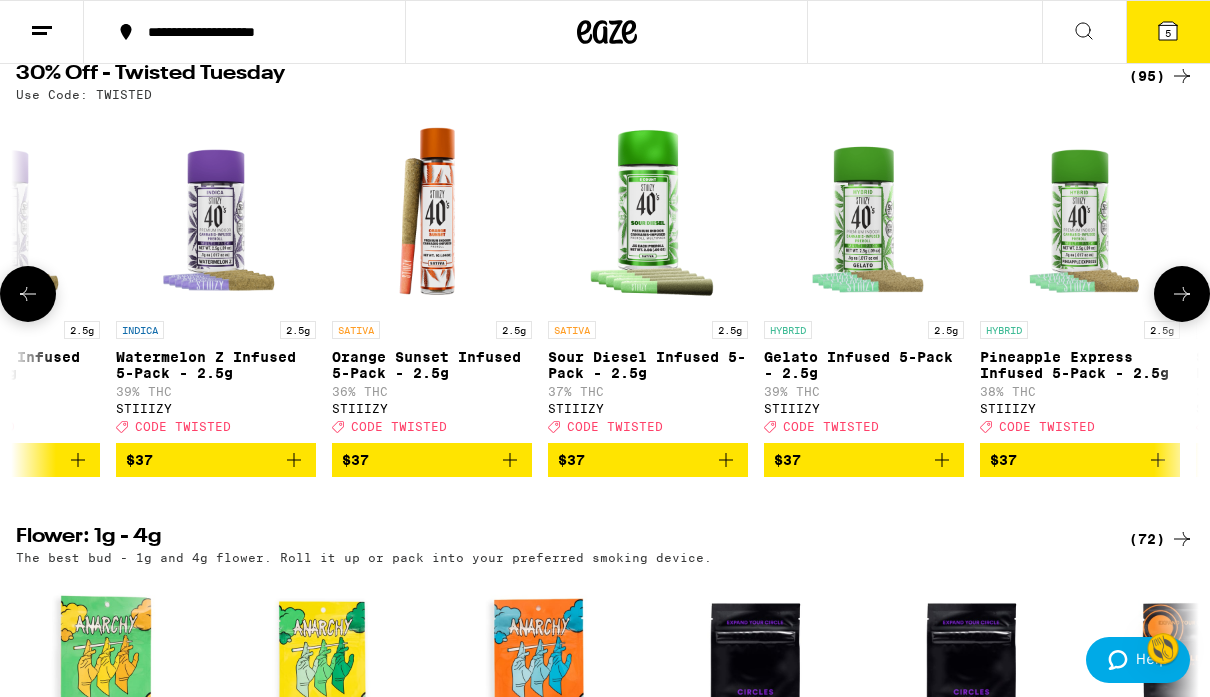 click 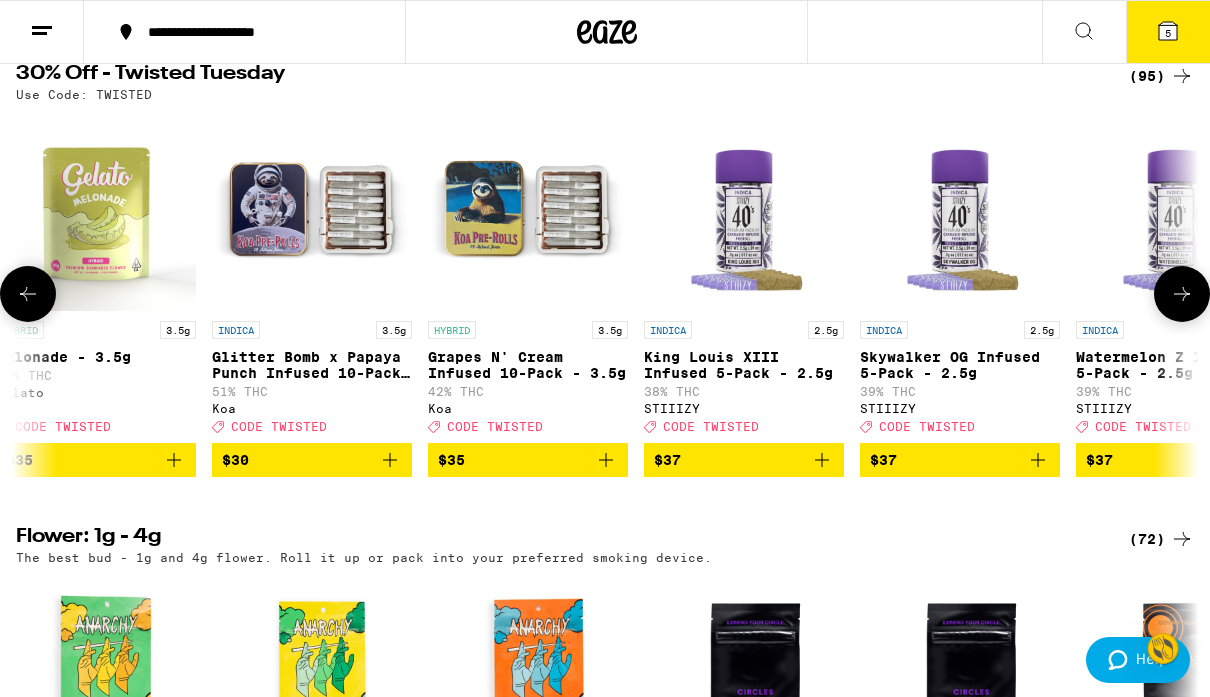 click 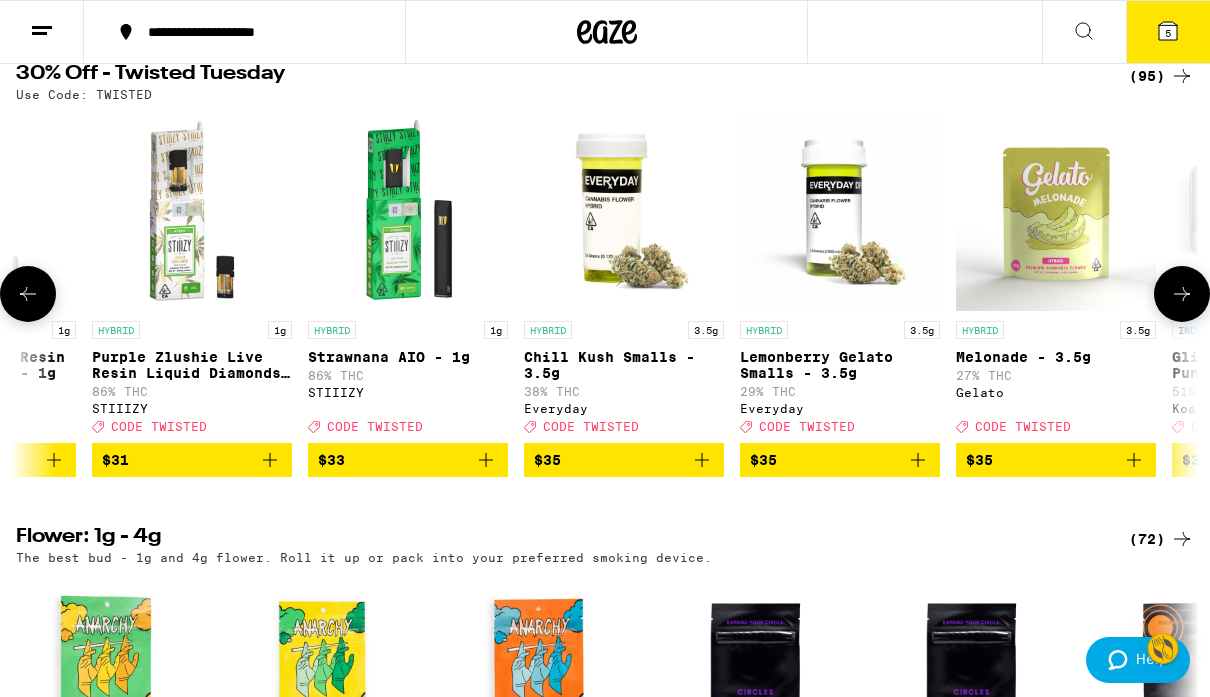 click 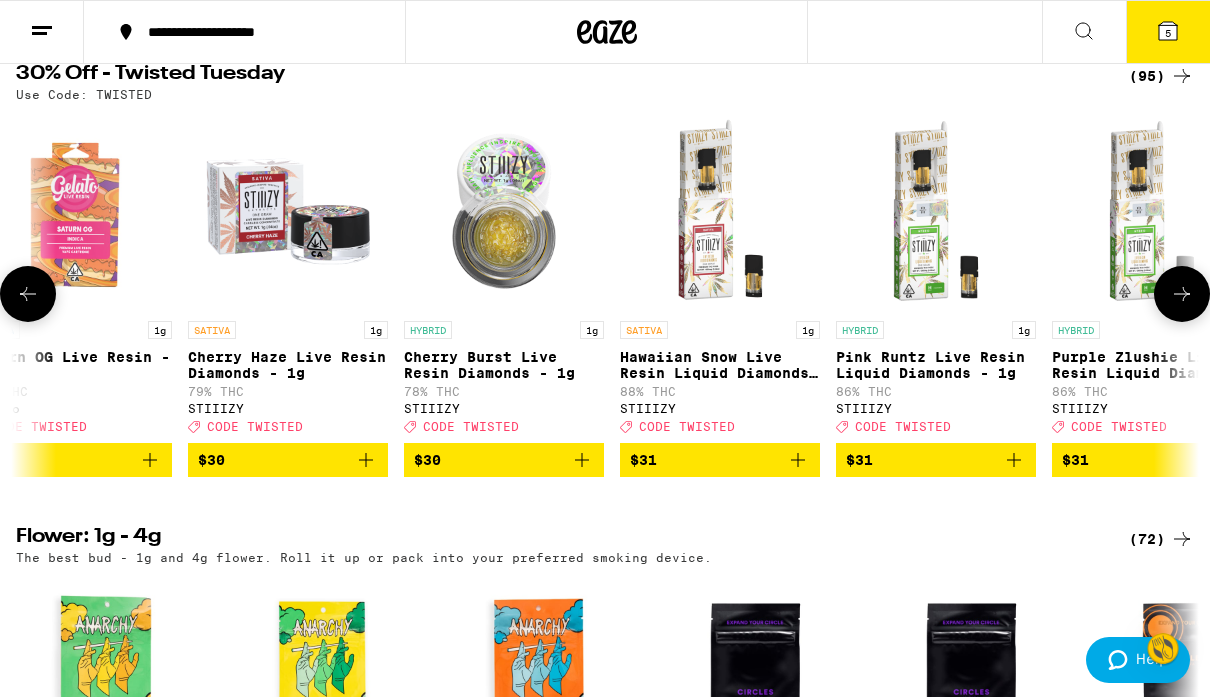 click 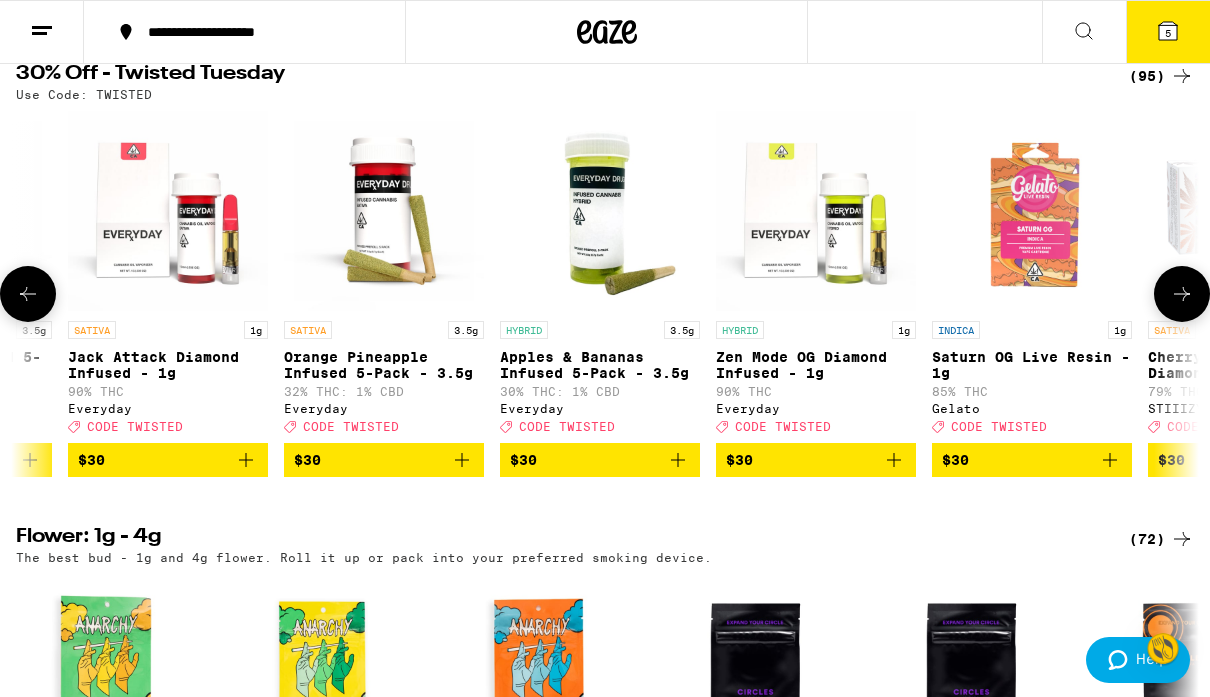 click 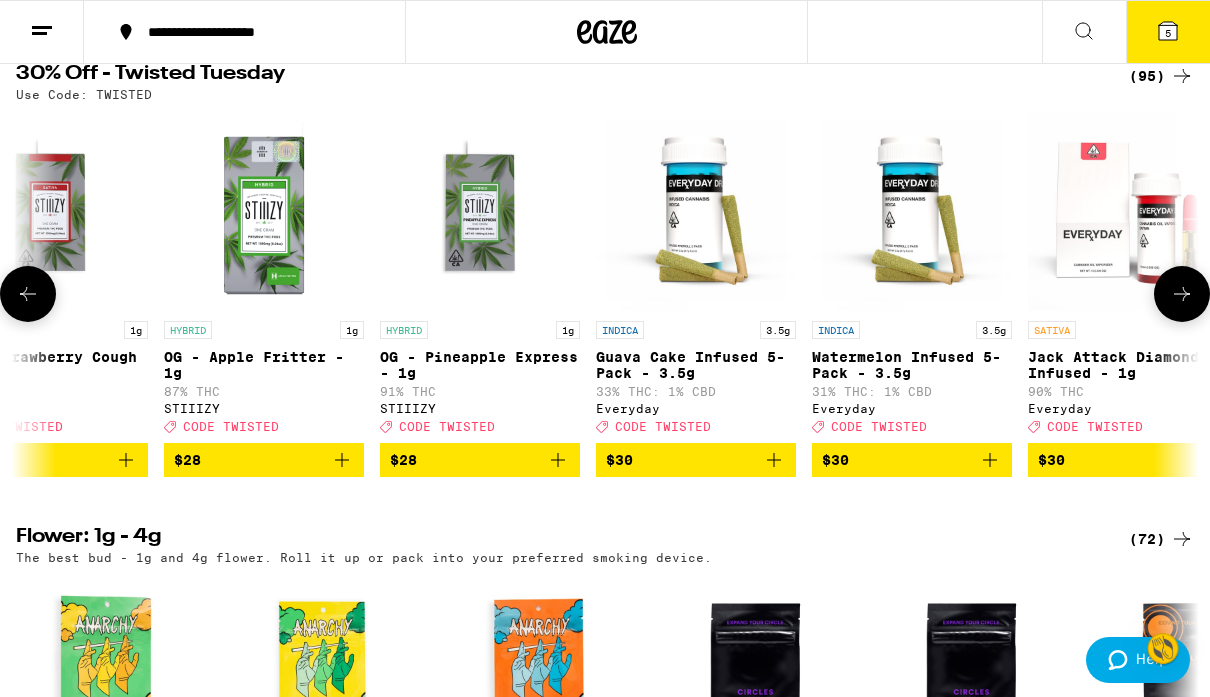 click 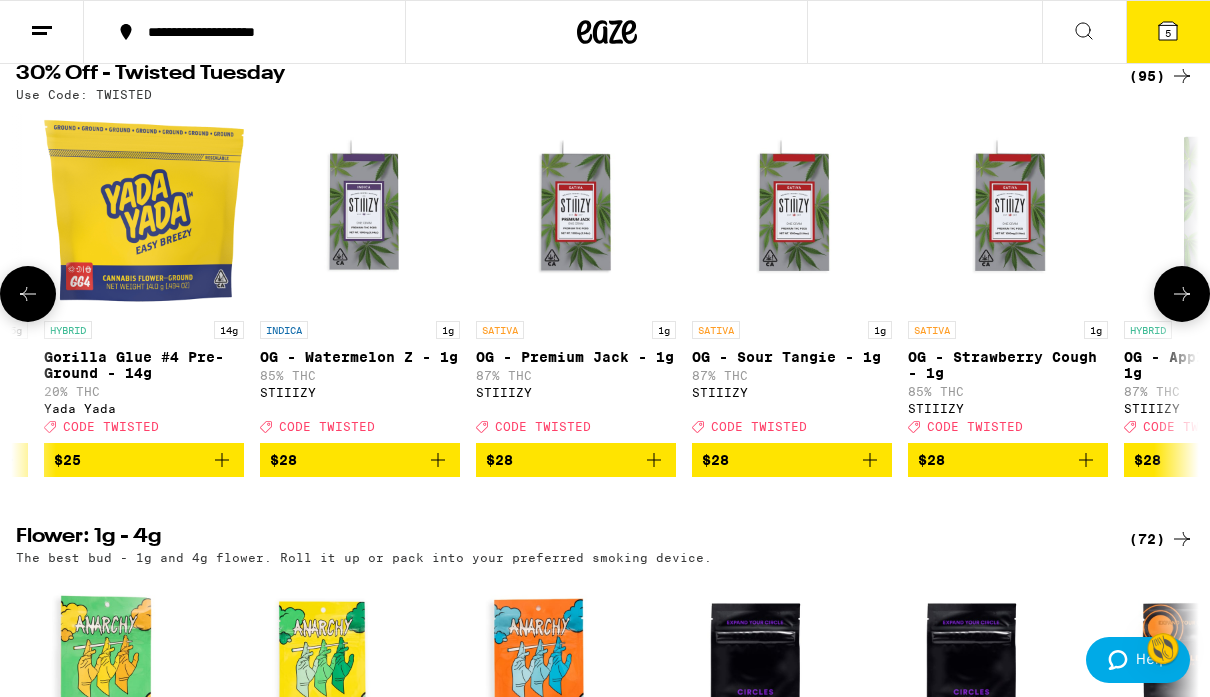 click 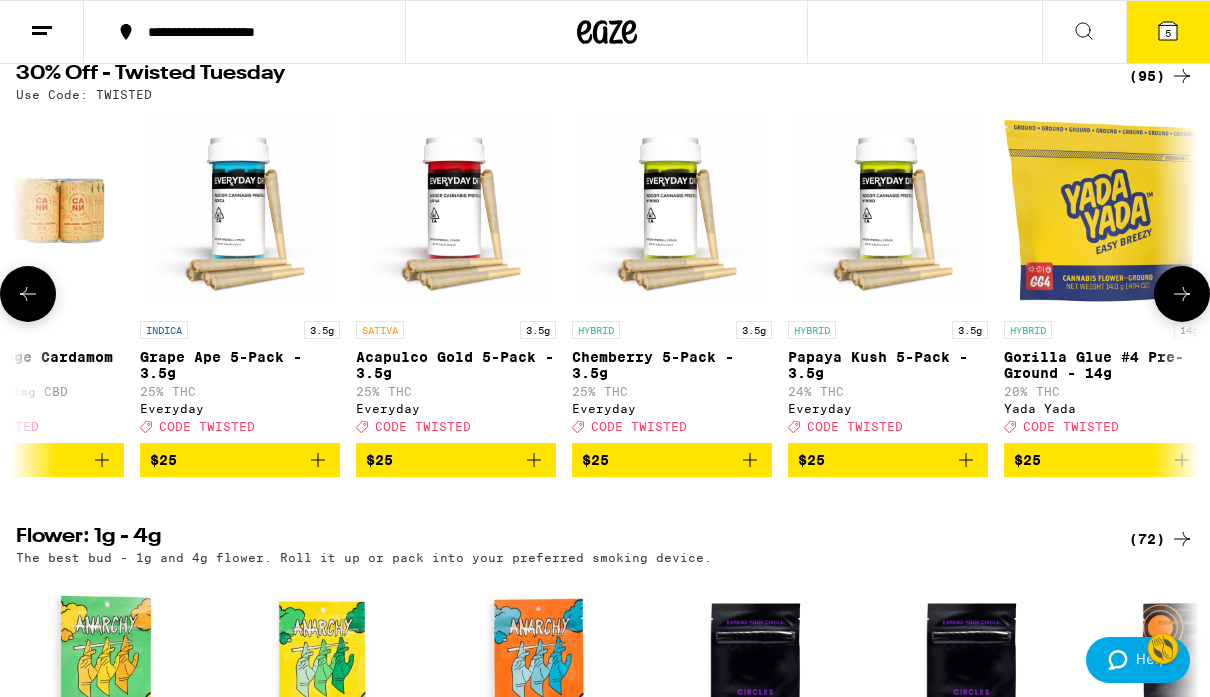 click 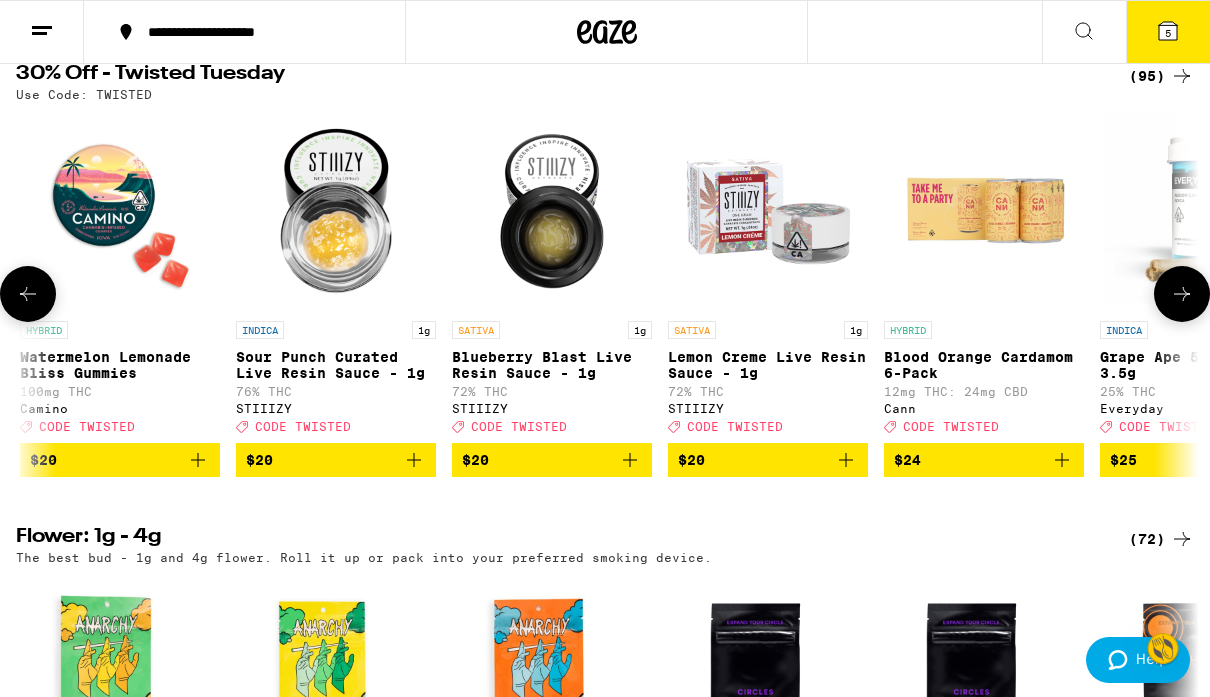 click 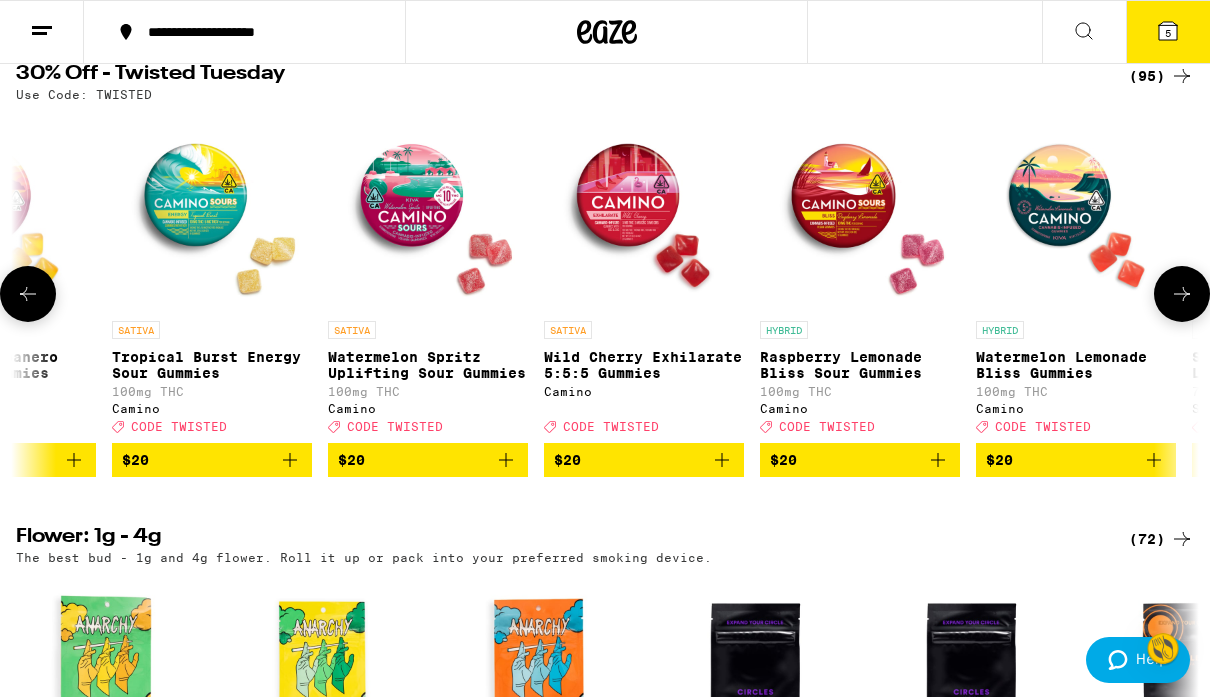 scroll, scrollTop: 0, scrollLeft: 6596, axis: horizontal 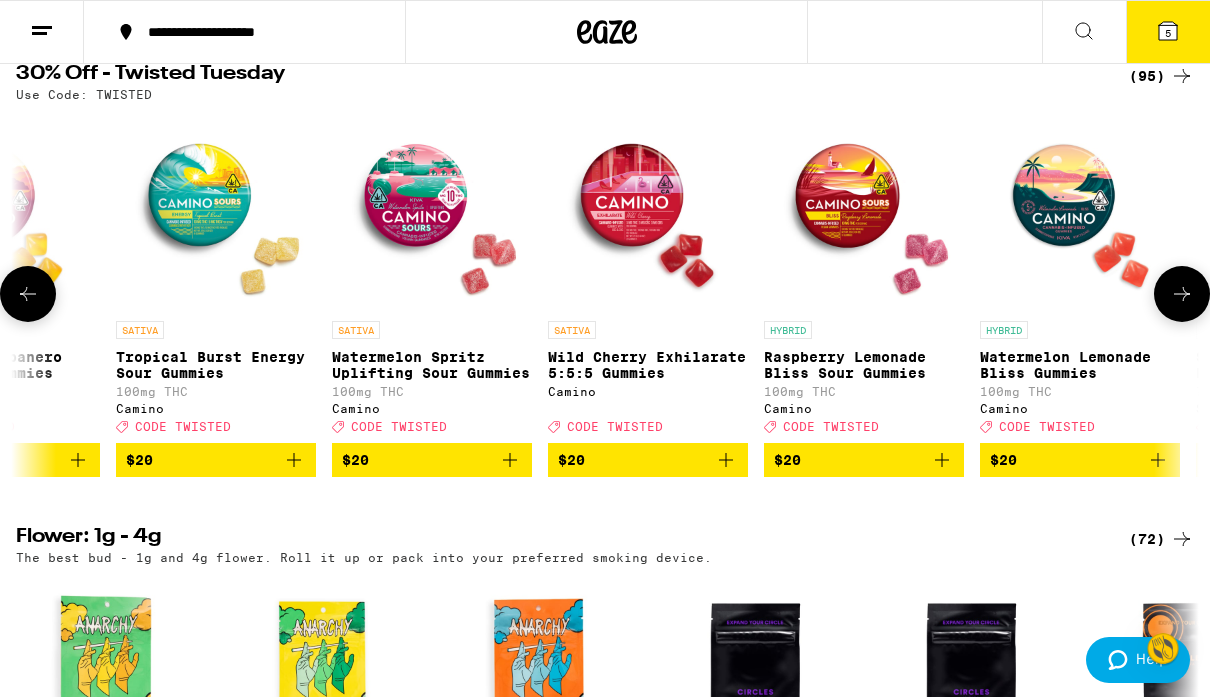 click 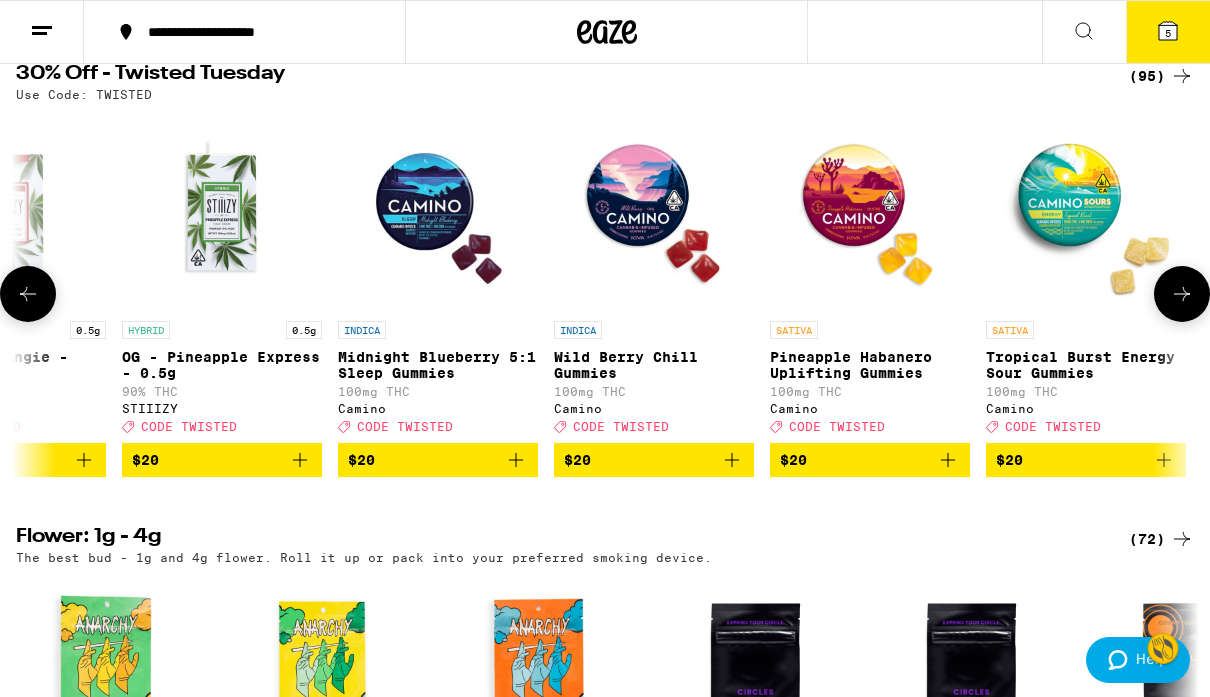 scroll, scrollTop: 0, scrollLeft: 5636, axis: horizontal 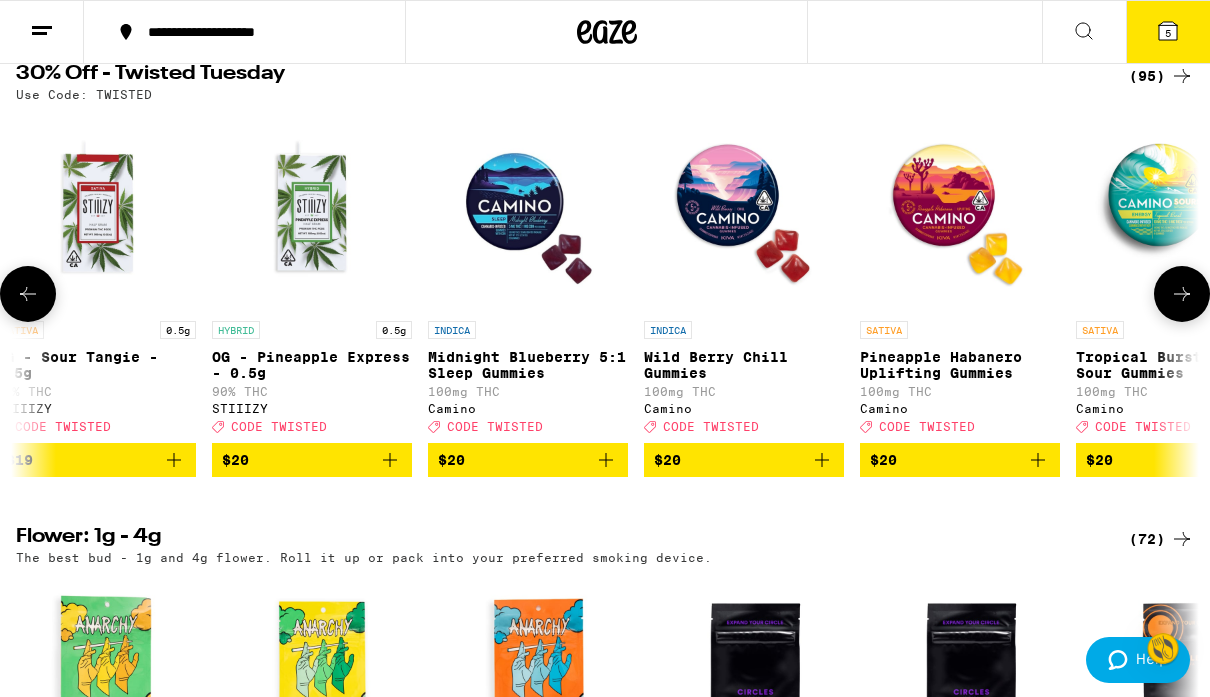 click on "$20" at bounding box center (744, 460) 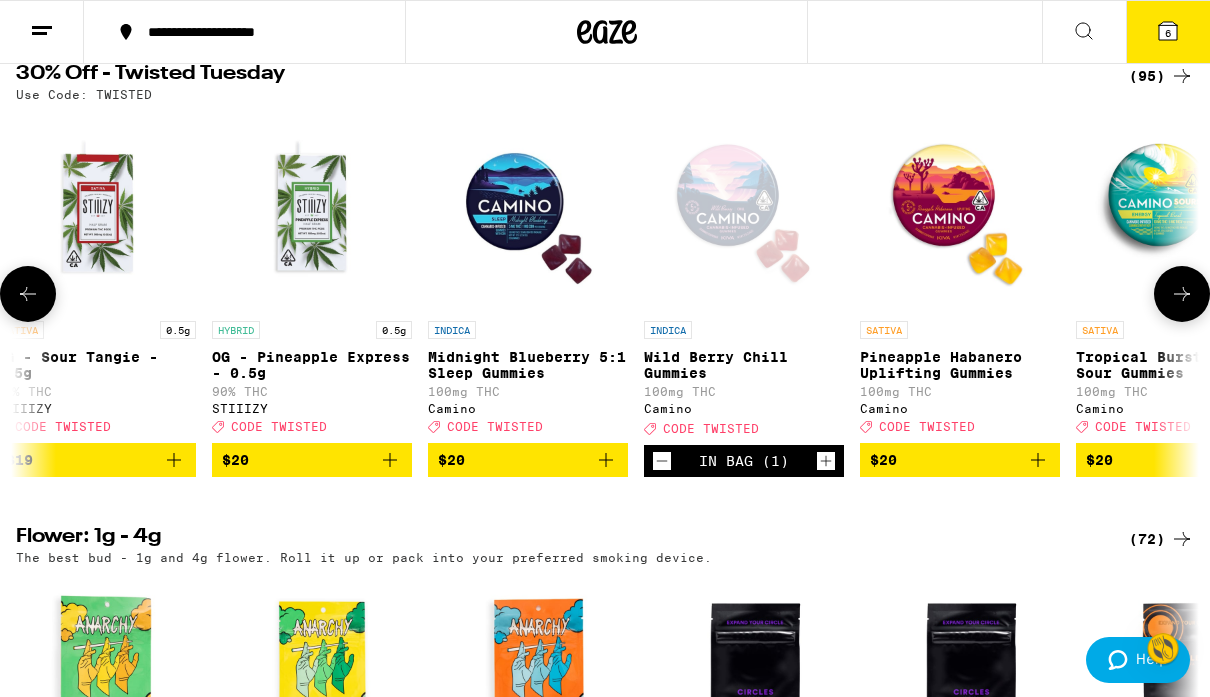 click on "$20" at bounding box center [528, 460] 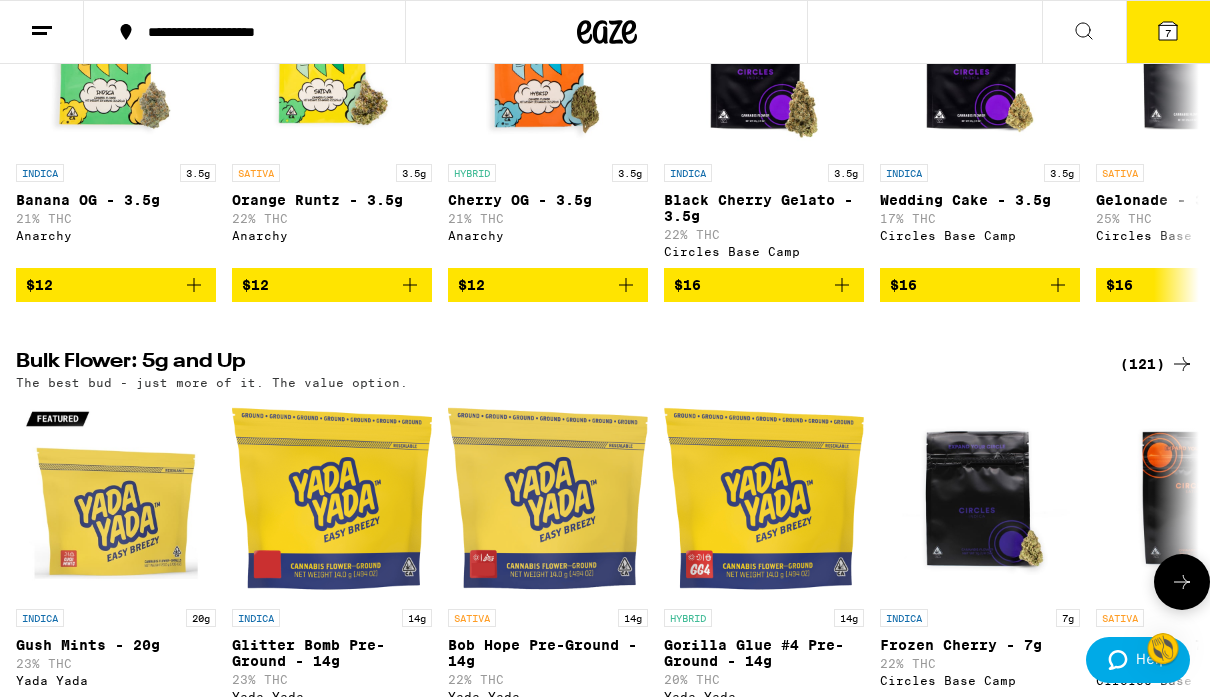 scroll, scrollTop: 878, scrollLeft: 0, axis: vertical 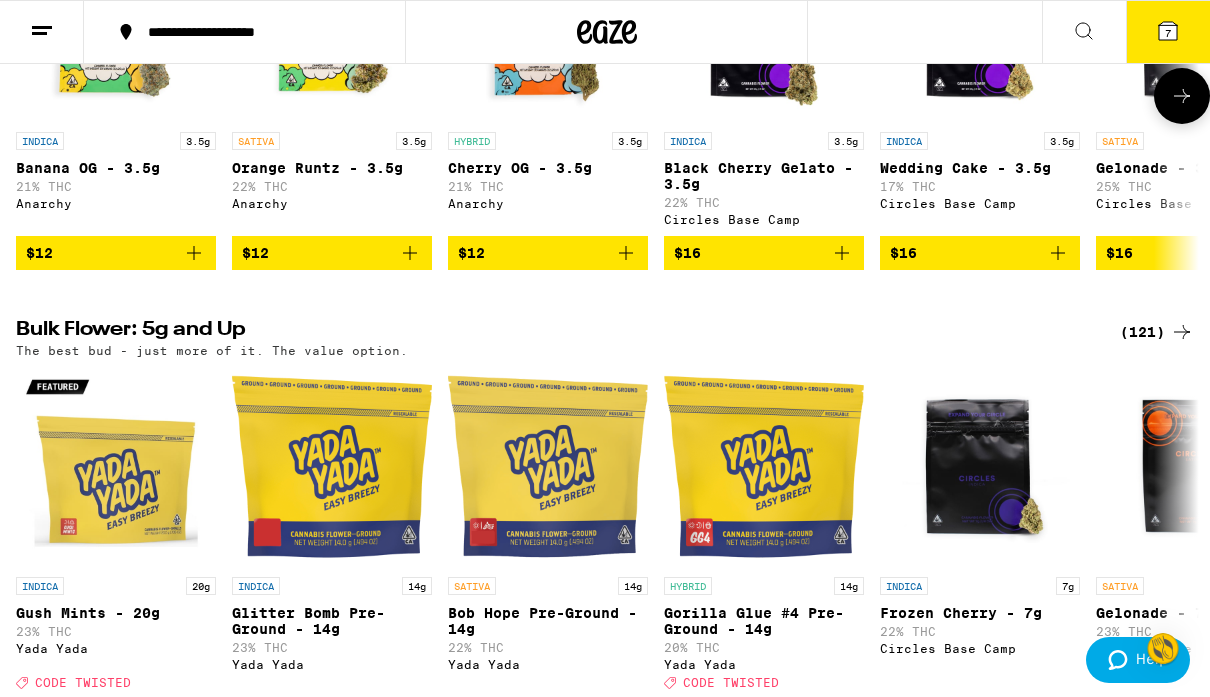 click 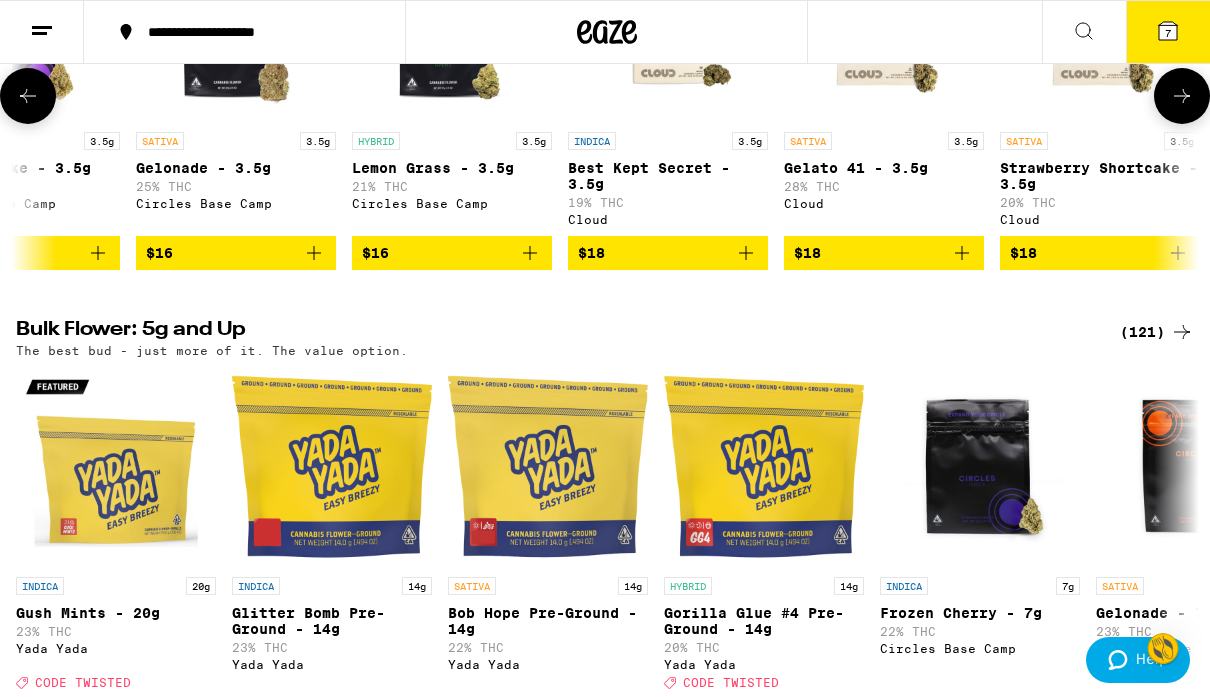 click 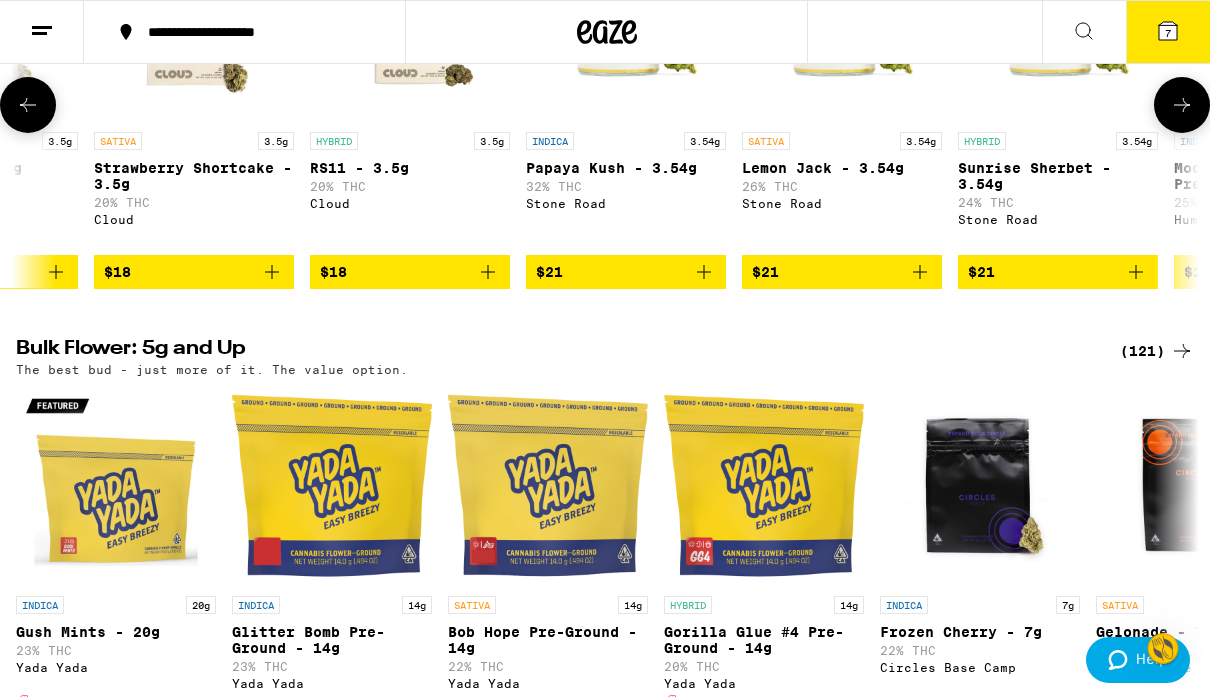 scroll, scrollTop: 0, scrollLeft: 1920, axis: horizontal 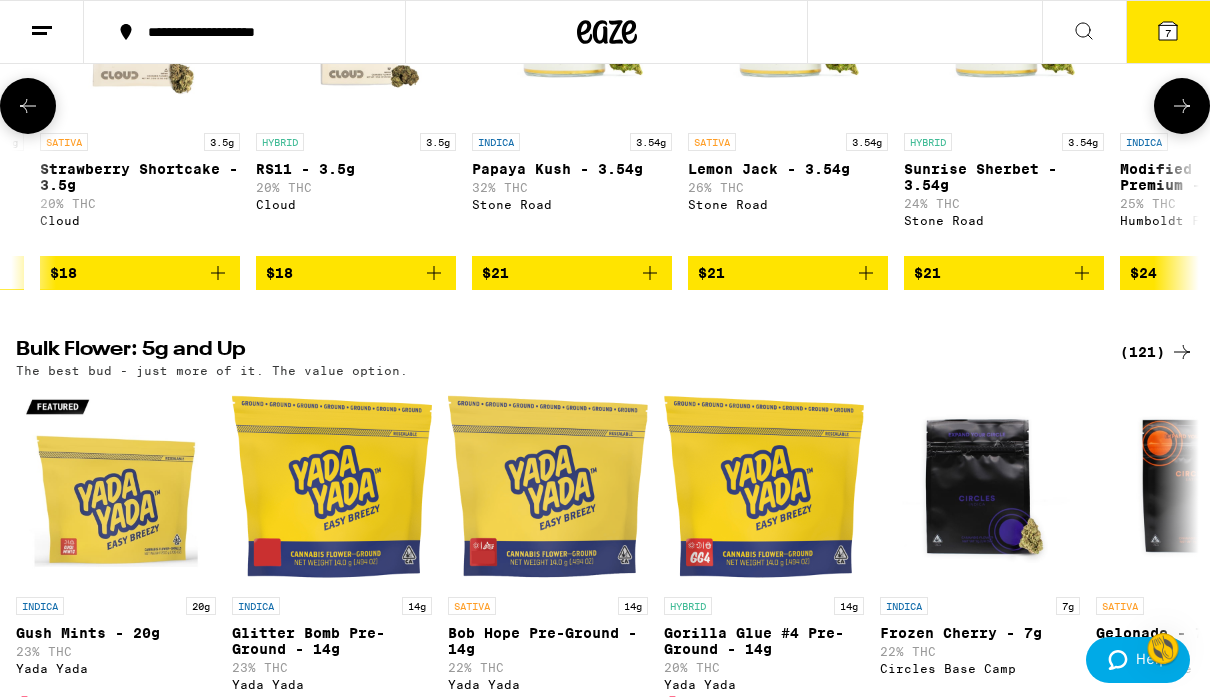 click at bounding box center (1182, 106) 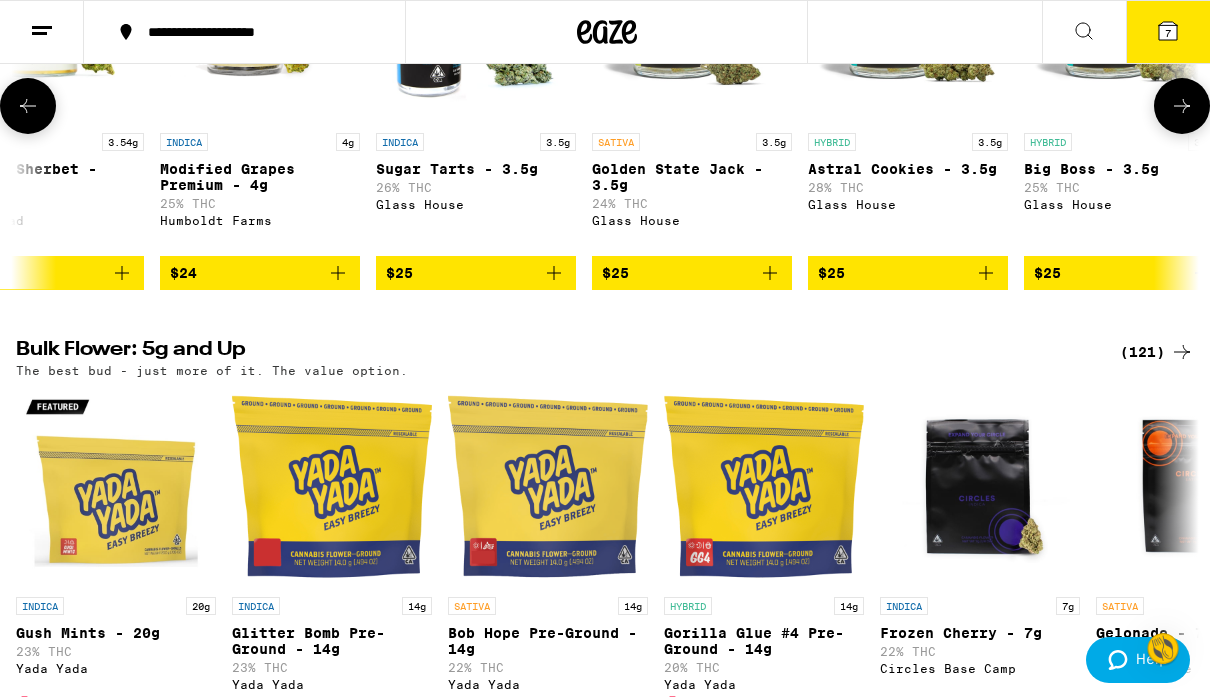 click 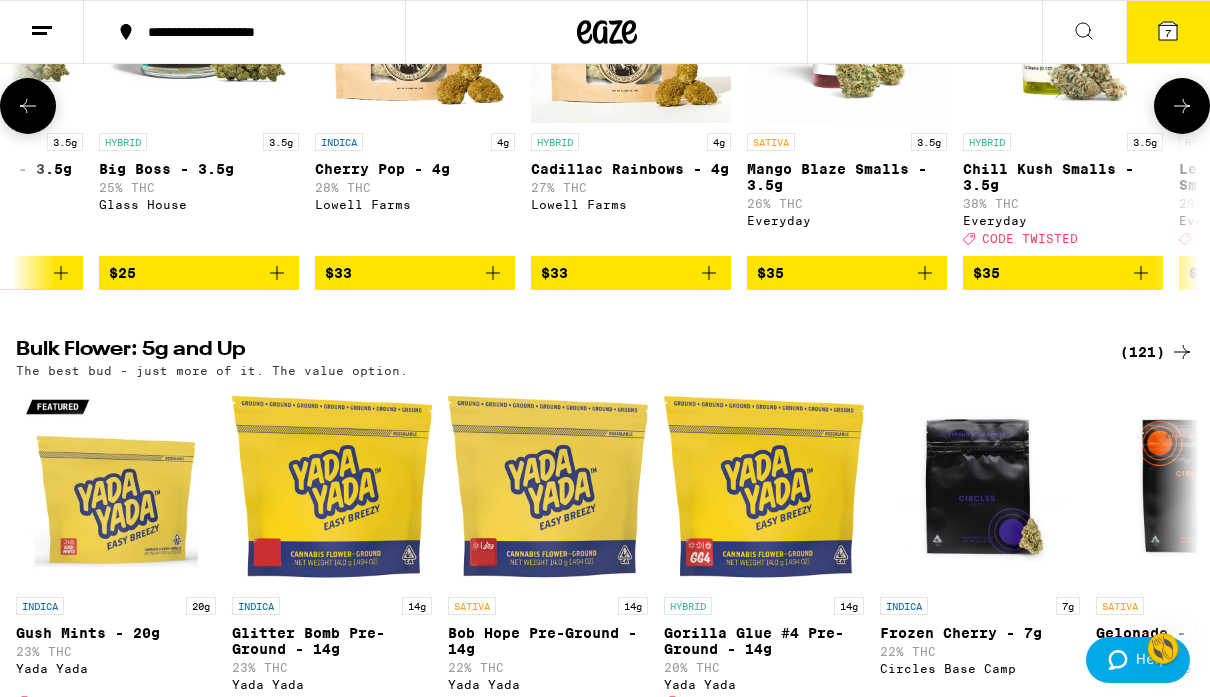 click 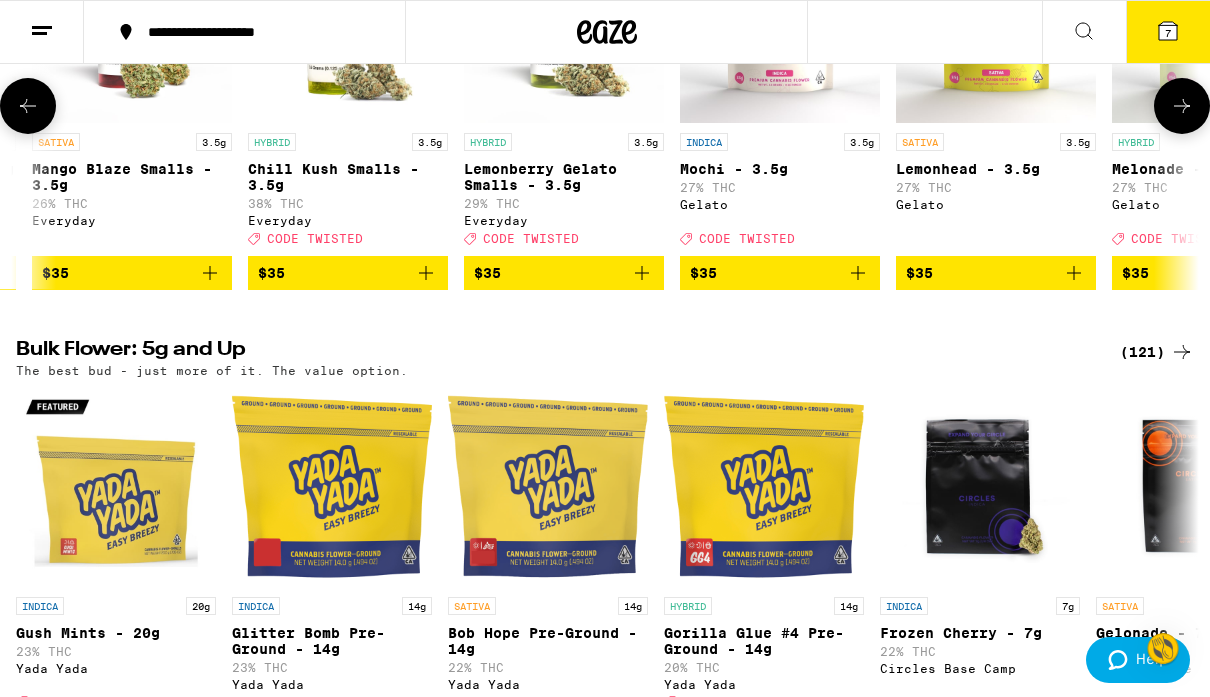 click 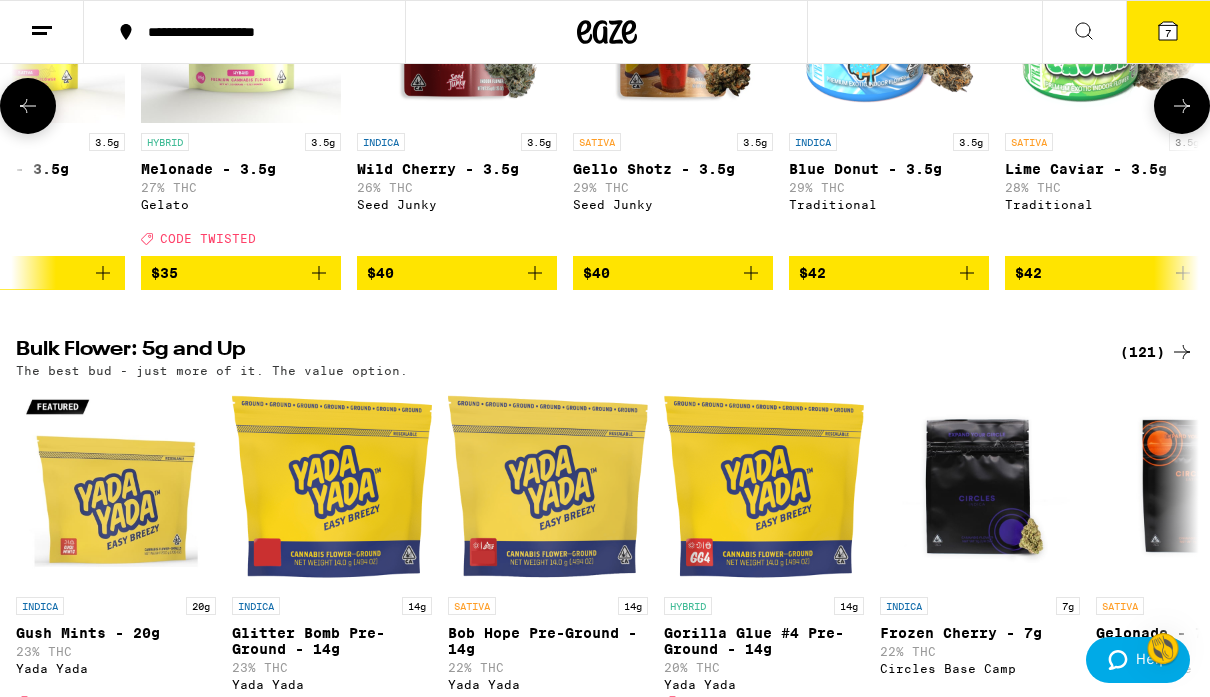 scroll, scrollTop: 0, scrollLeft: 5543, axis: horizontal 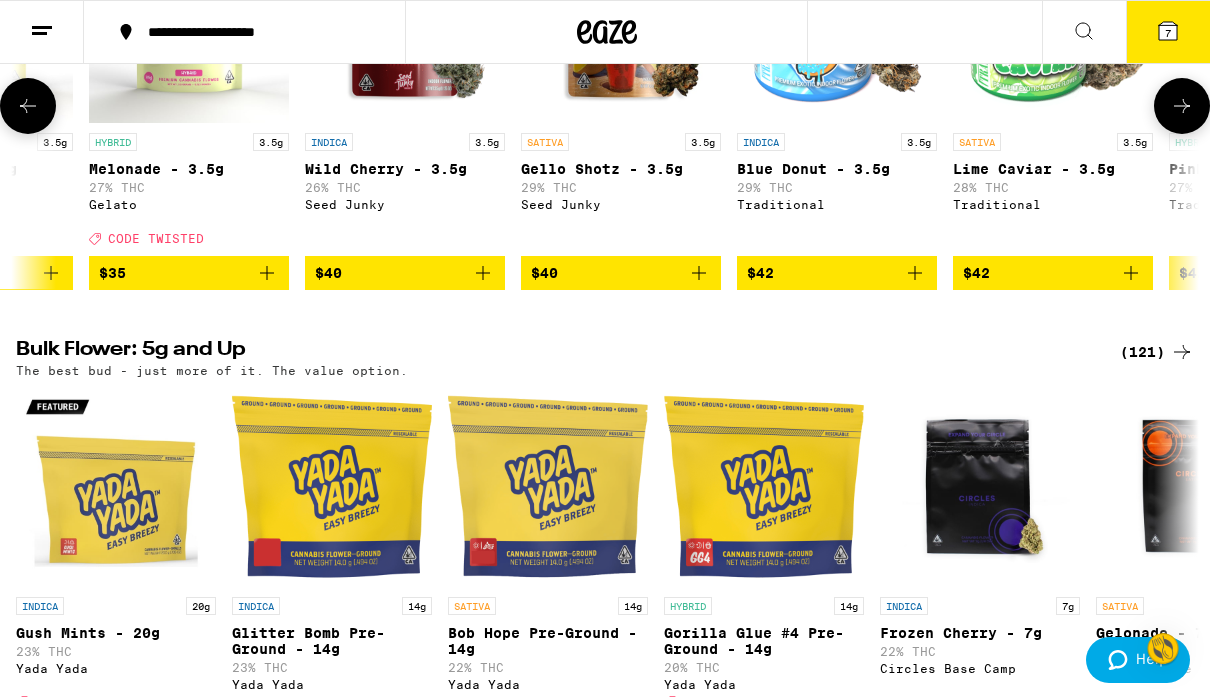 click 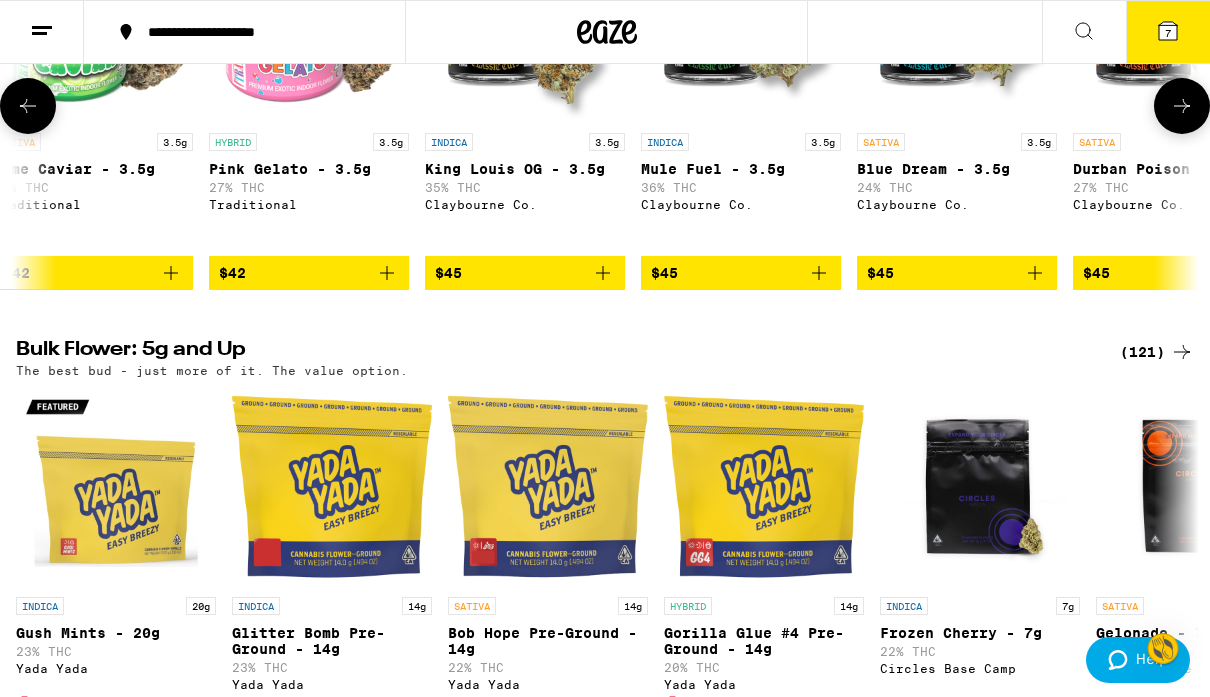 click 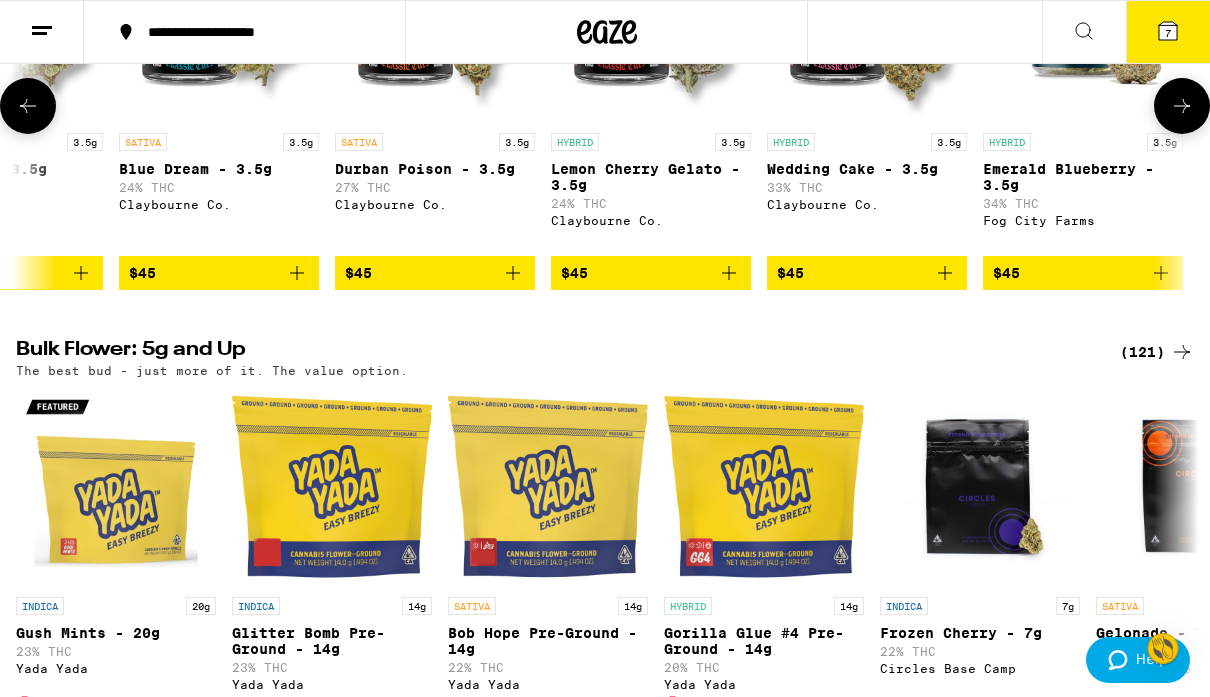click 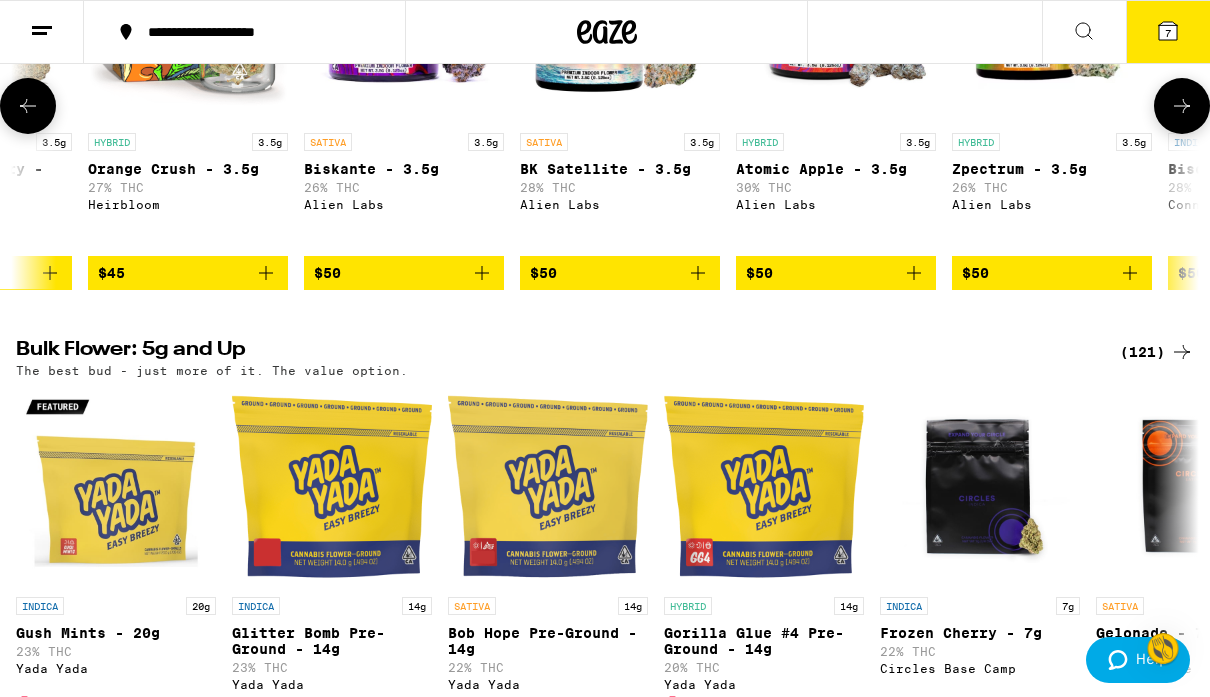 click 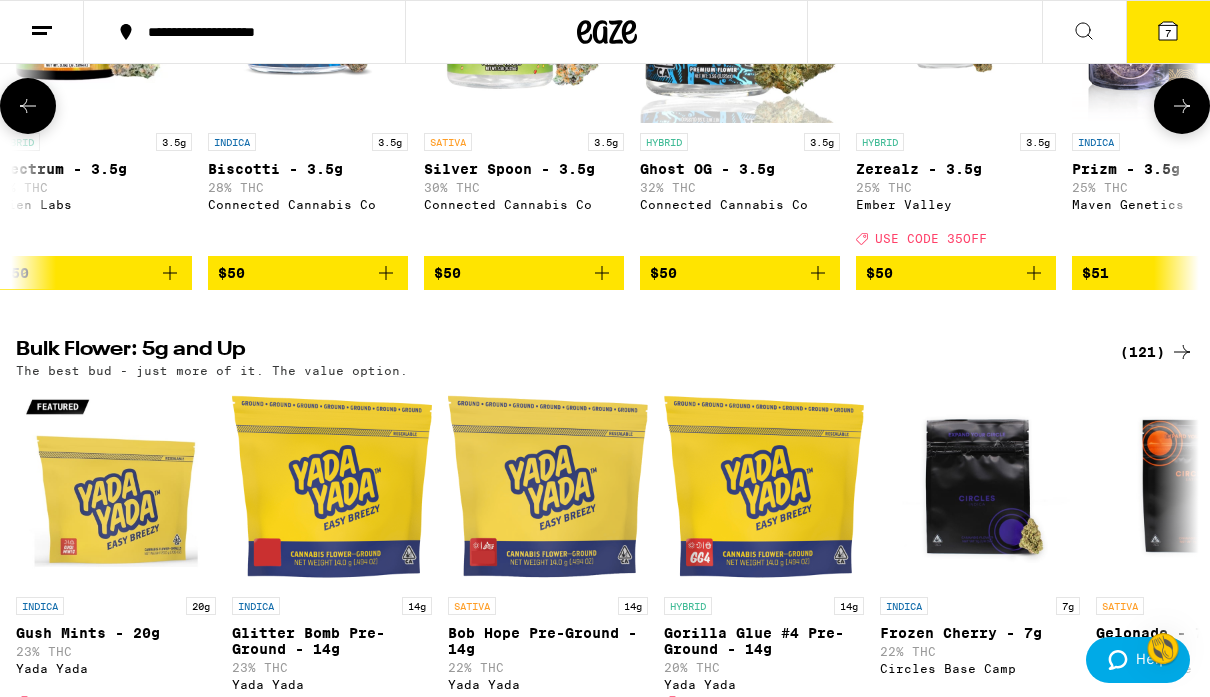 click 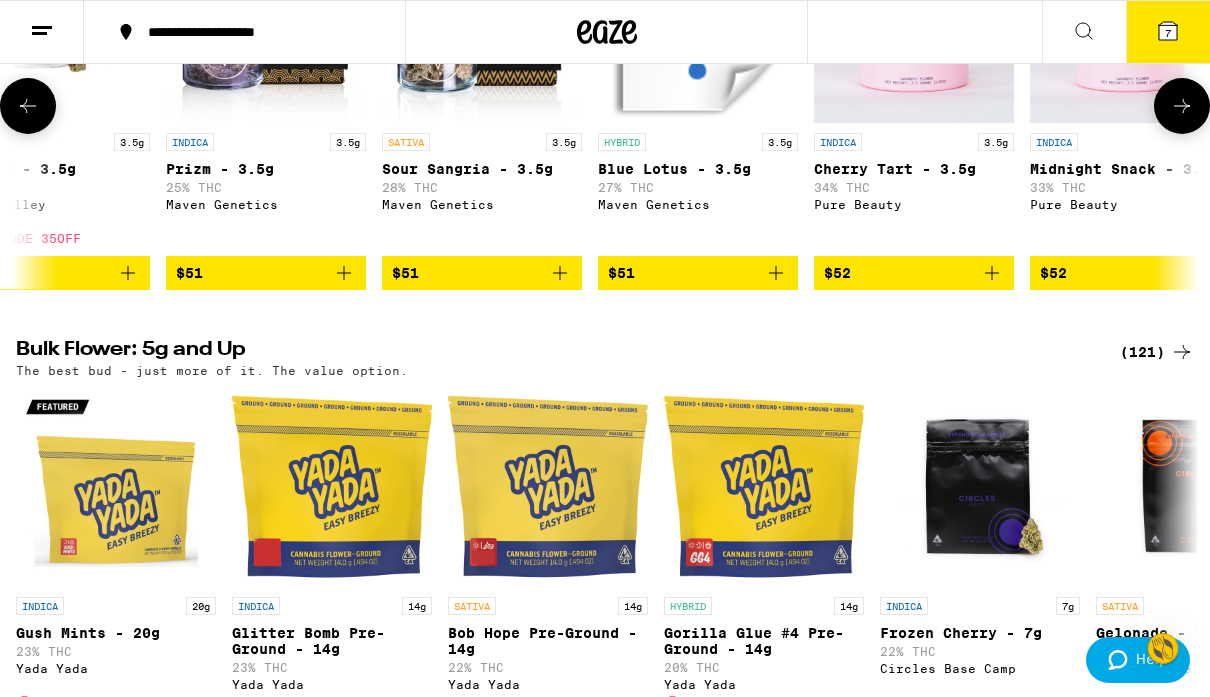 scroll, scrollTop: 0, scrollLeft: 10272, axis: horizontal 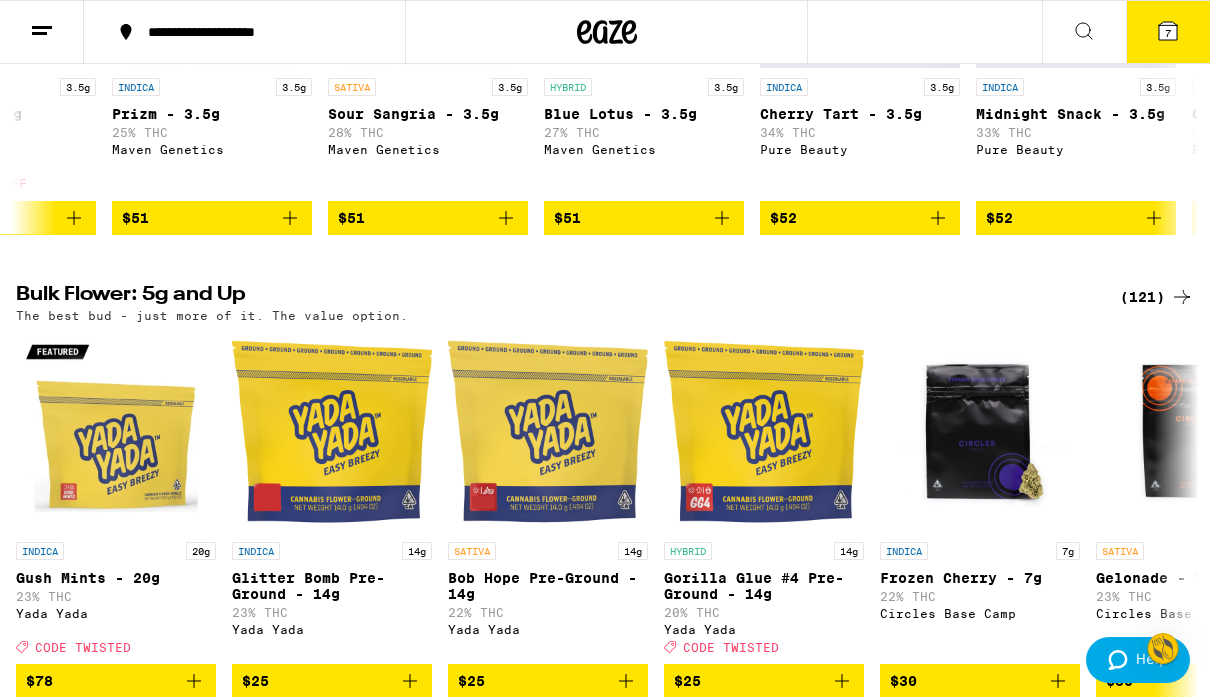 click on "7" at bounding box center [1168, 32] 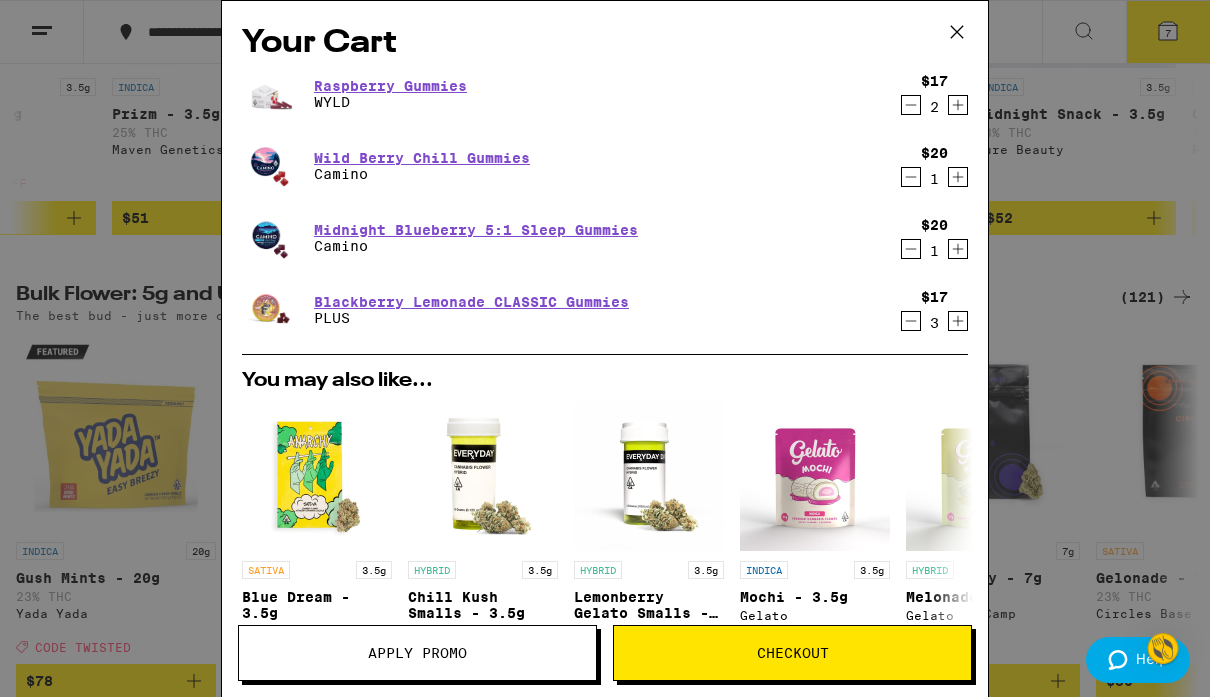 click on "Apply Promo" at bounding box center [417, 653] 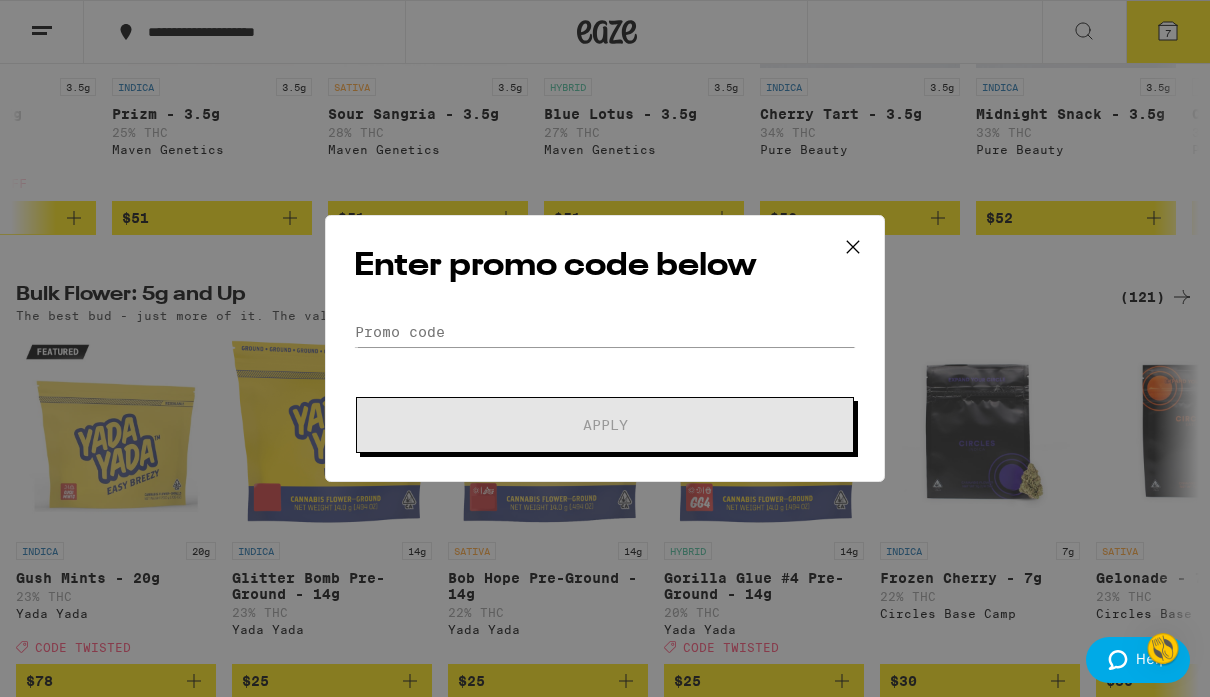scroll, scrollTop: 0, scrollLeft: 0, axis: both 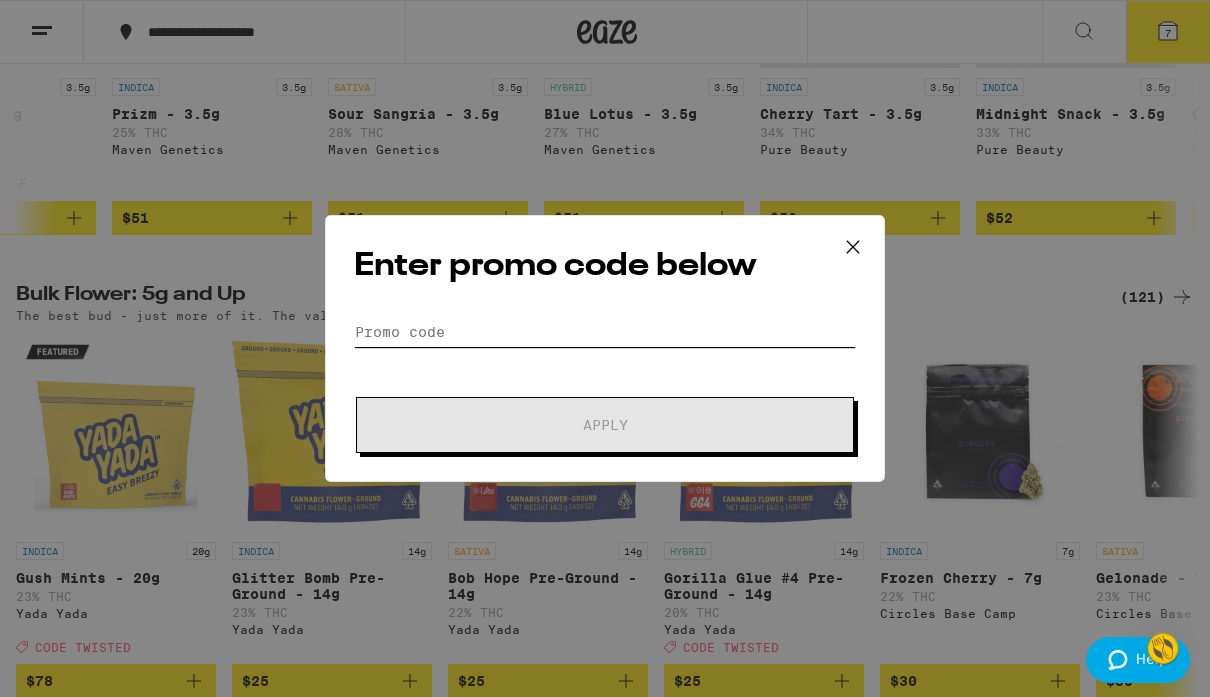 click on "Promo Code" at bounding box center (605, 332) 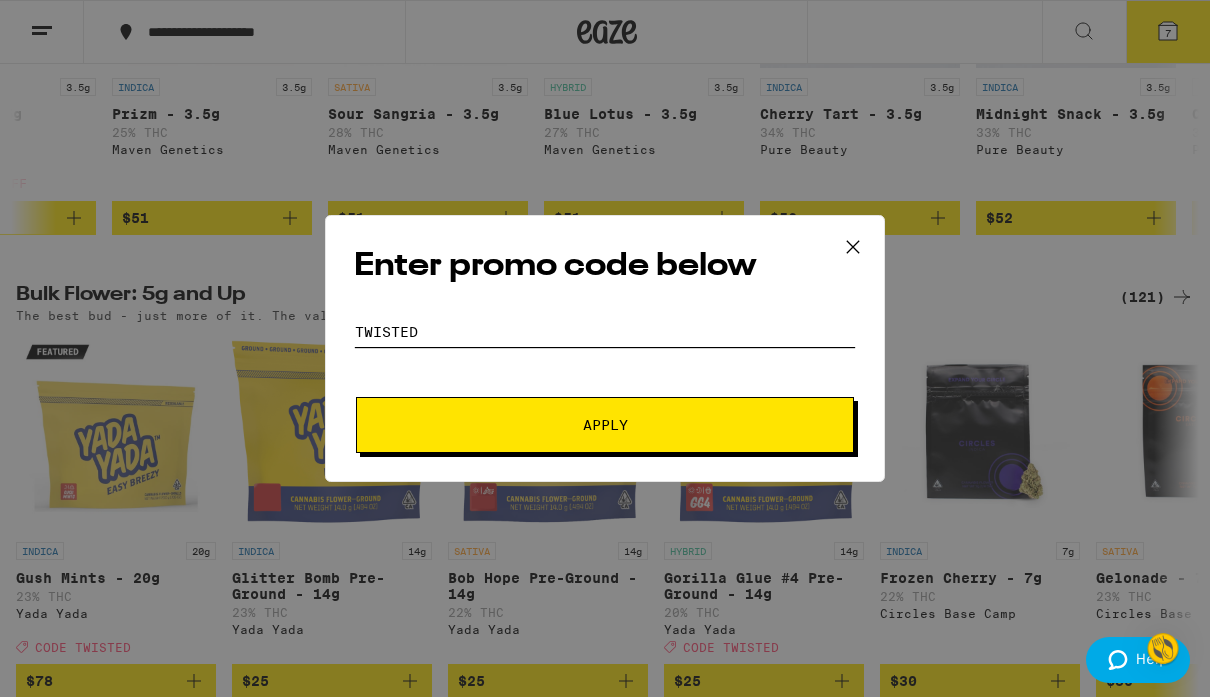 type on "TWISTED" 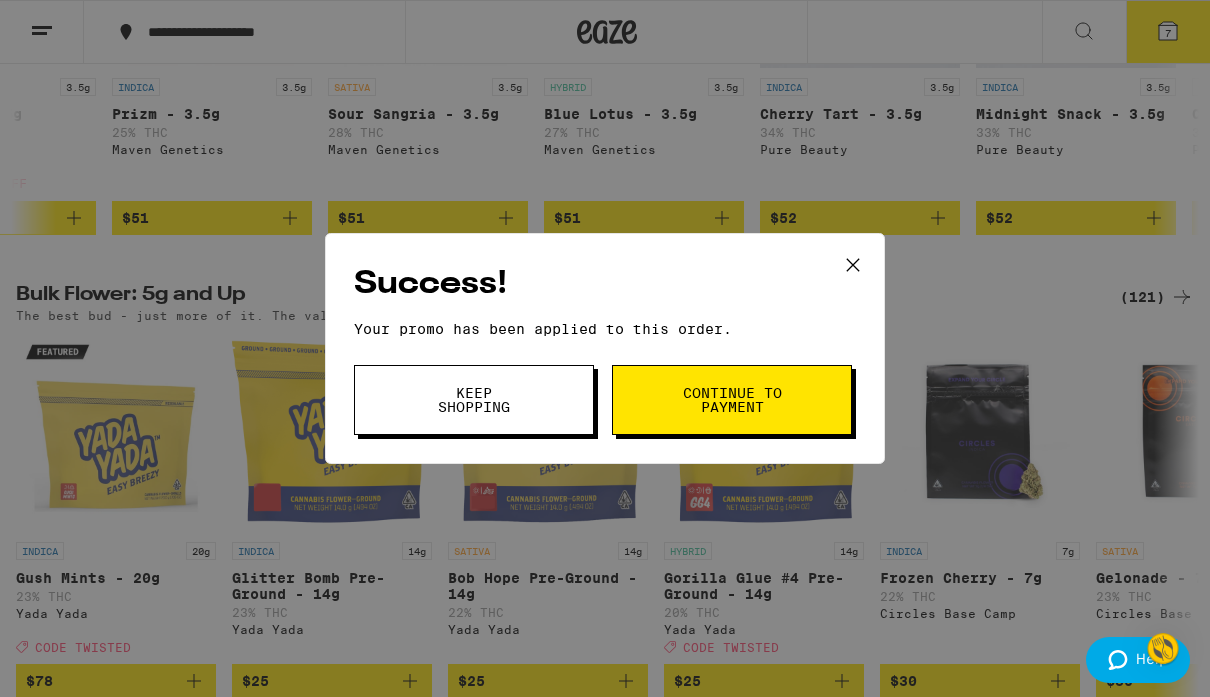 click on "Continue to payment" at bounding box center (732, 400) 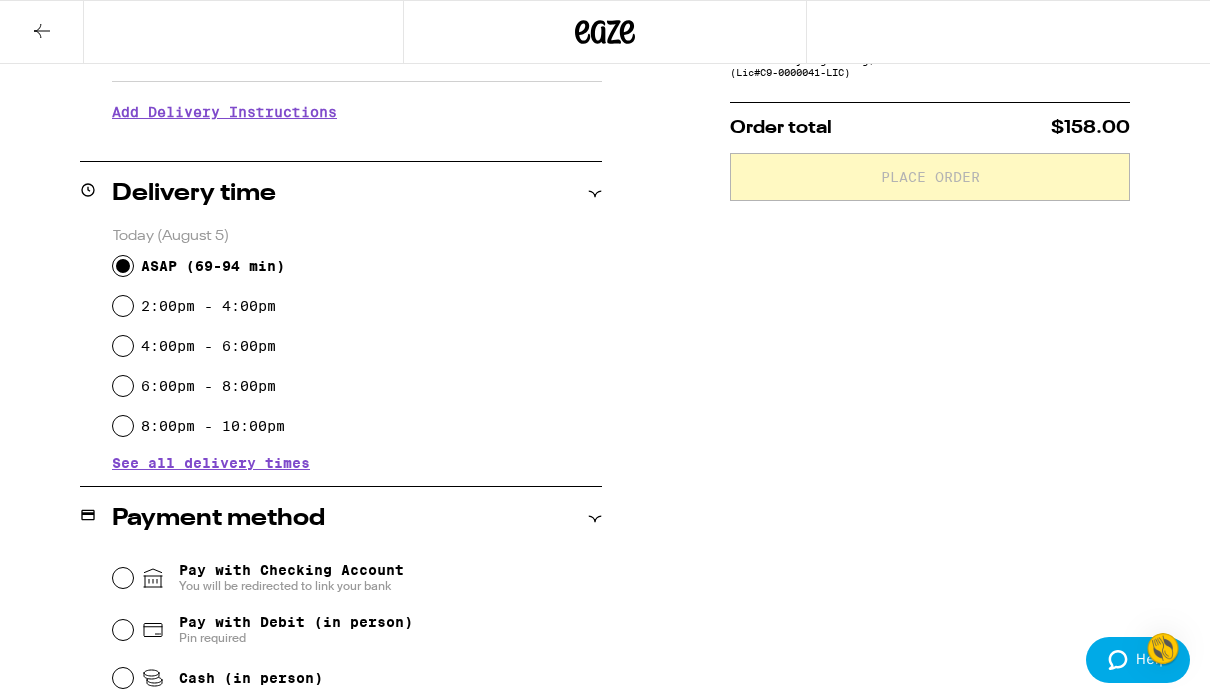 scroll, scrollTop: 398, scrollLeft: 0, axis: vertical 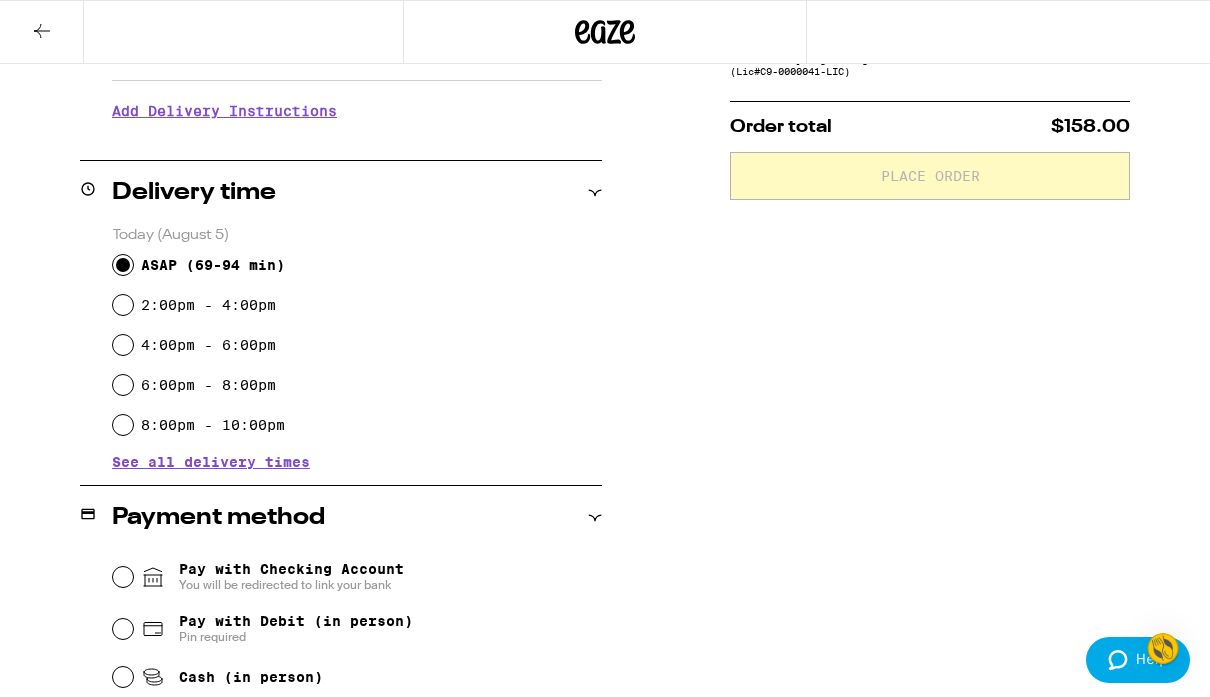 drag, startPoint x: 866, startPoint y: 15, endPoint x: 839, endPoint y: 11, distance: 27.294687 